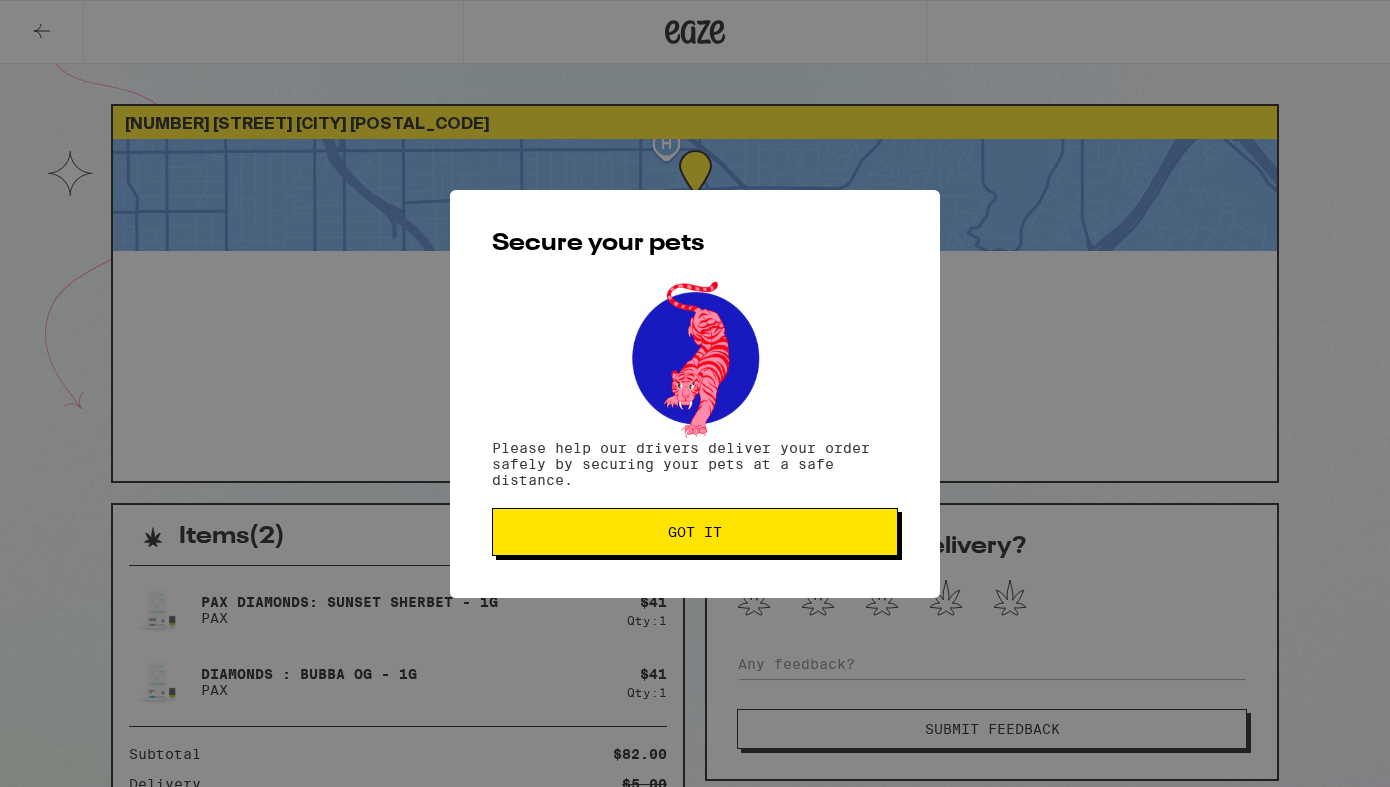 scroll, scrollTop: 0, scrollLeft: 0, axis: both 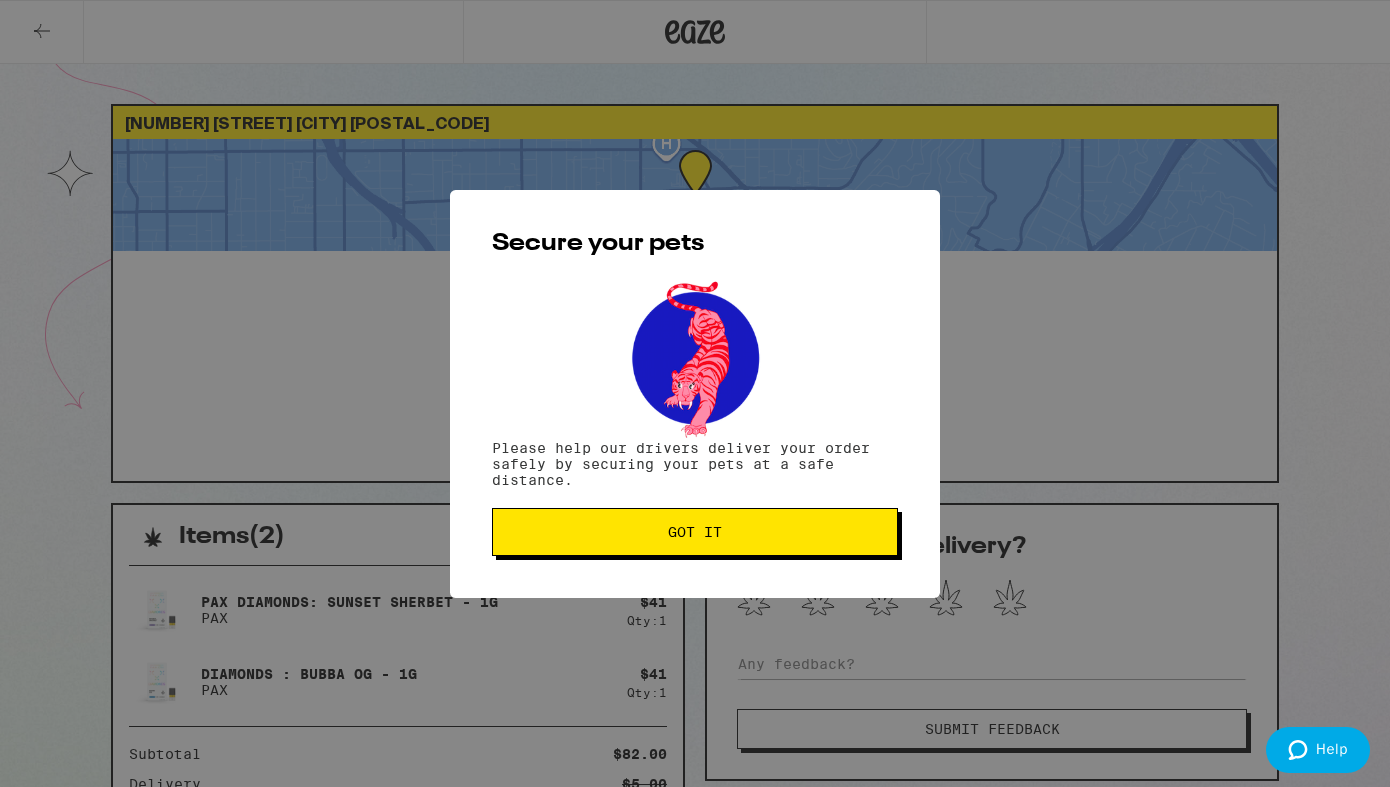 click on "Got it" at bounding box center (695, 532) 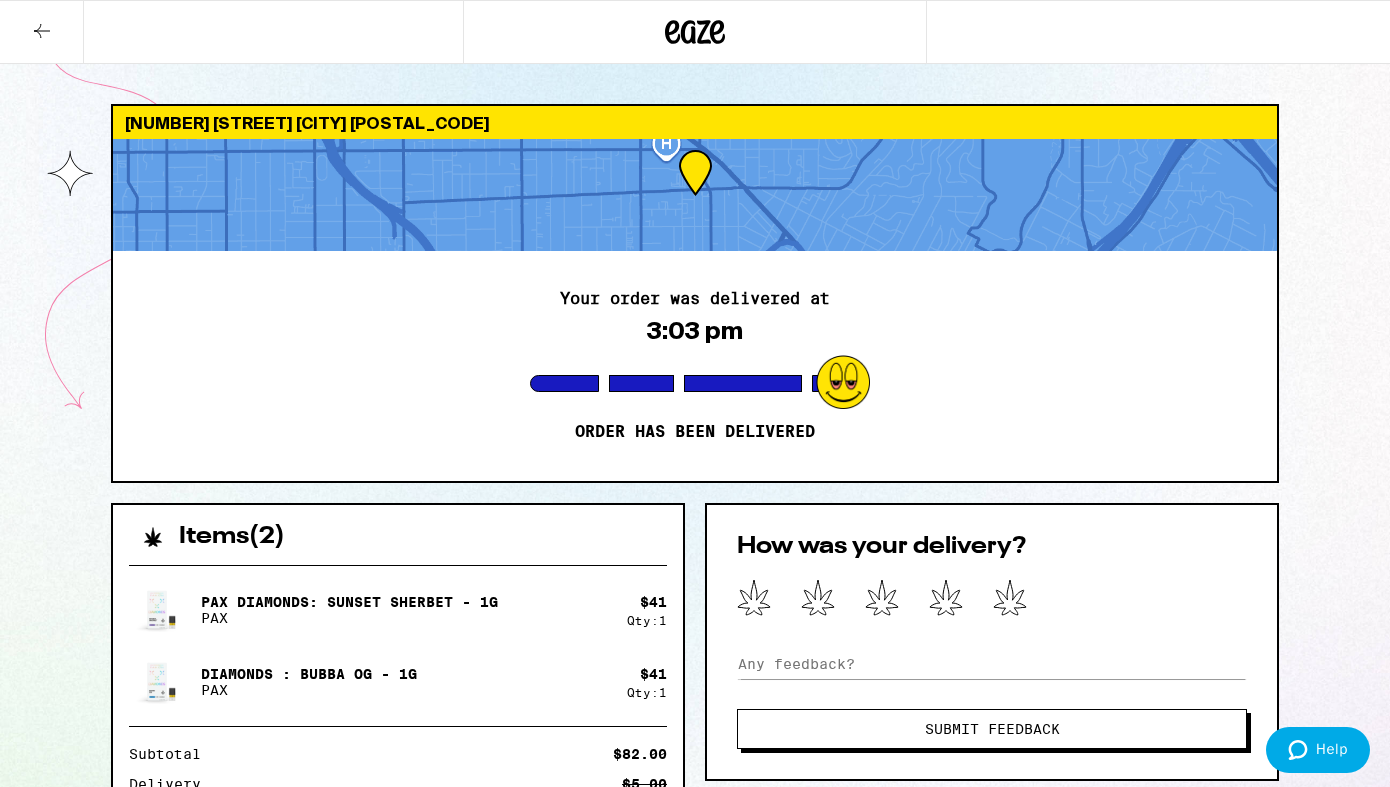click 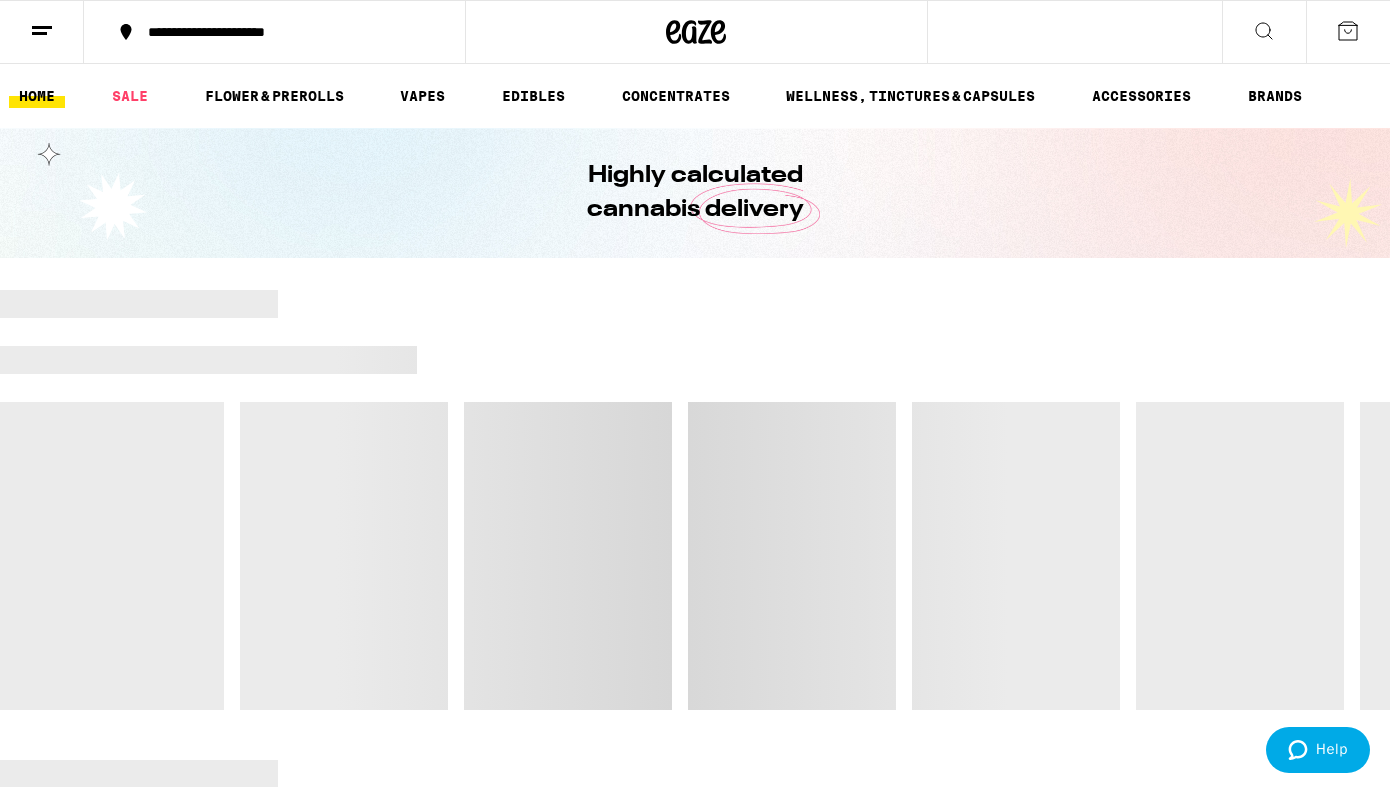 scroll, scrollTop: 0, scrollLeft: 0, axis: both 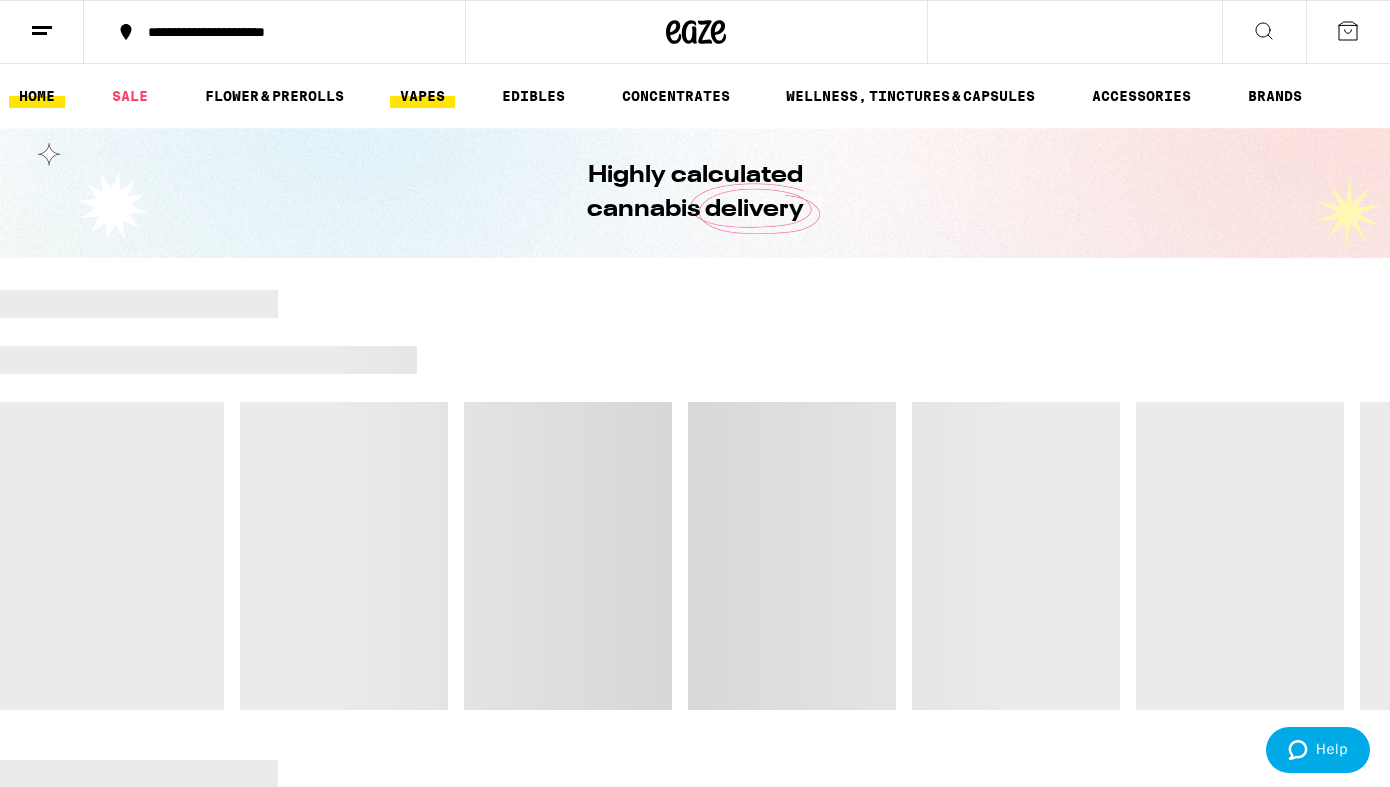 click on "VAPES" at bounding box center (422, 96) 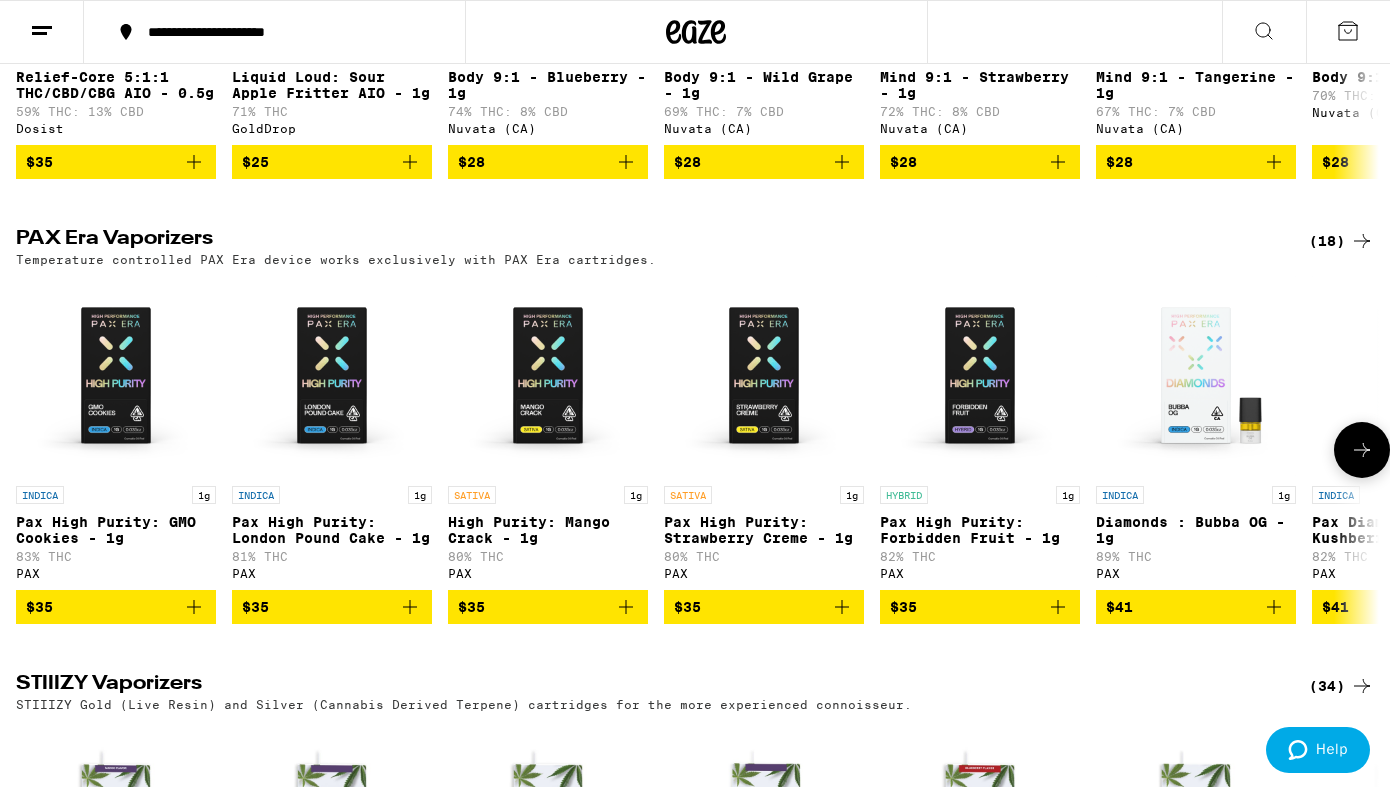 scroll, scrollTop: 962, scrollLeft: 0, axis: vertical 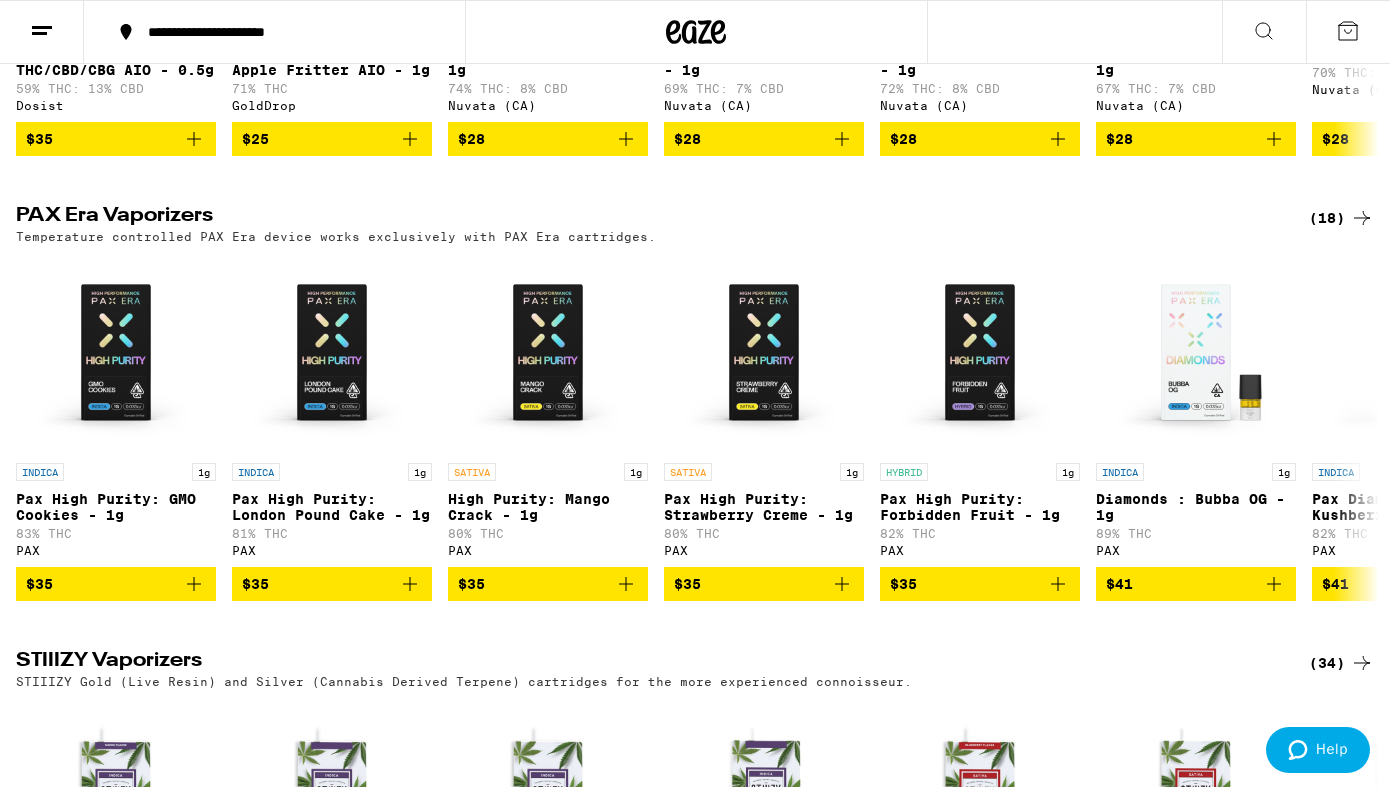 click on "(18)" at bounding box center [1341, 218] 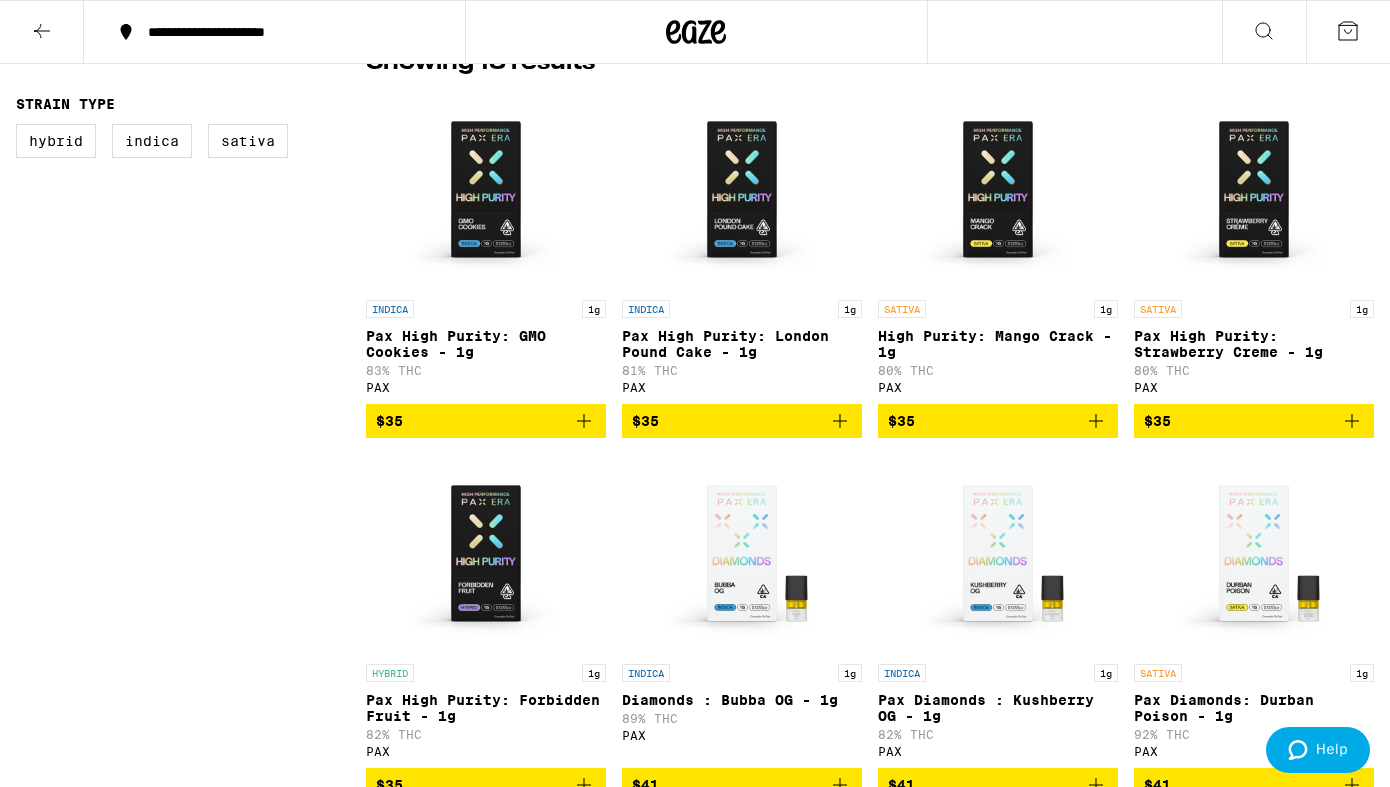 scroll, scrollTop: 0, scrollLeft: 0, axis: both 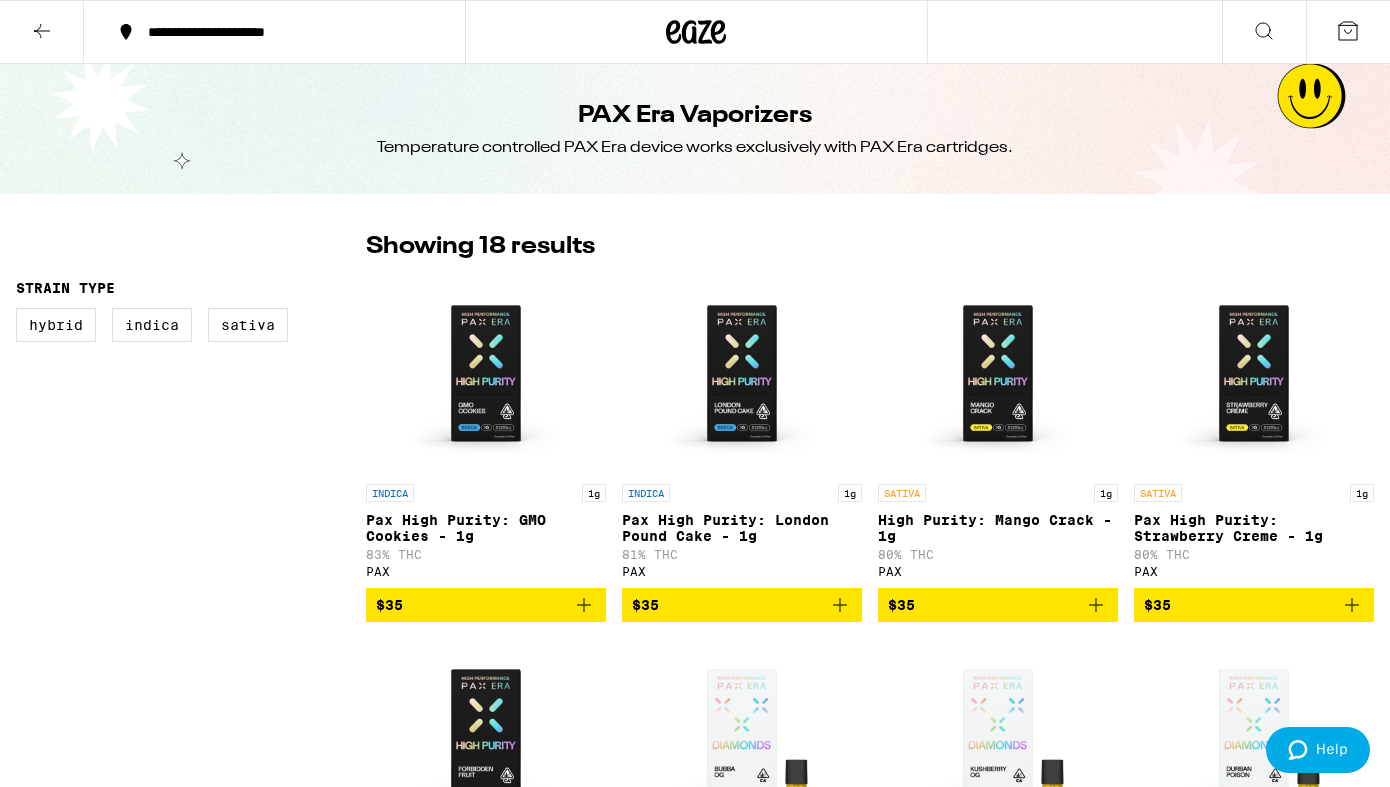 click at bounding box center [42, 32] 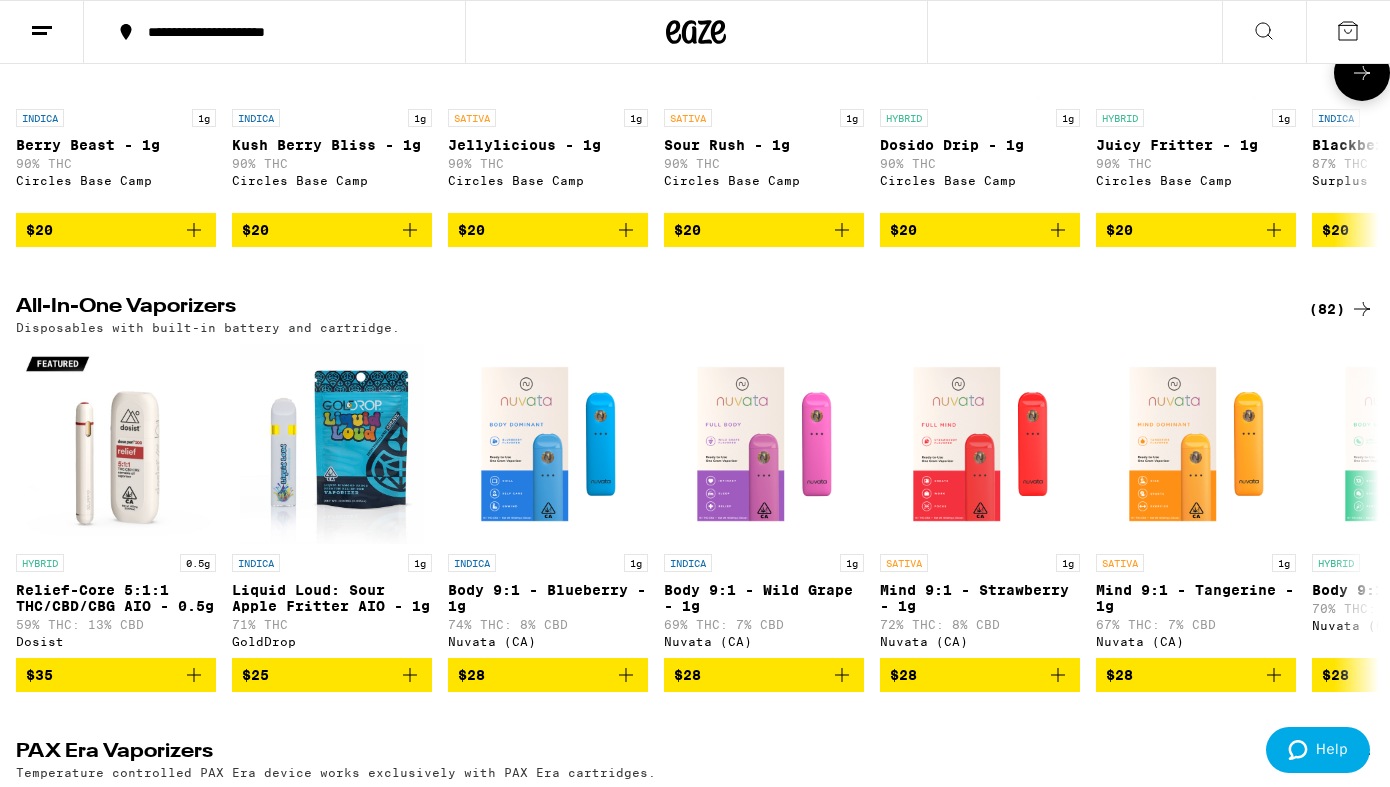 scroll, scrollTop: 488, scrollLeft: 0, axis: vertical 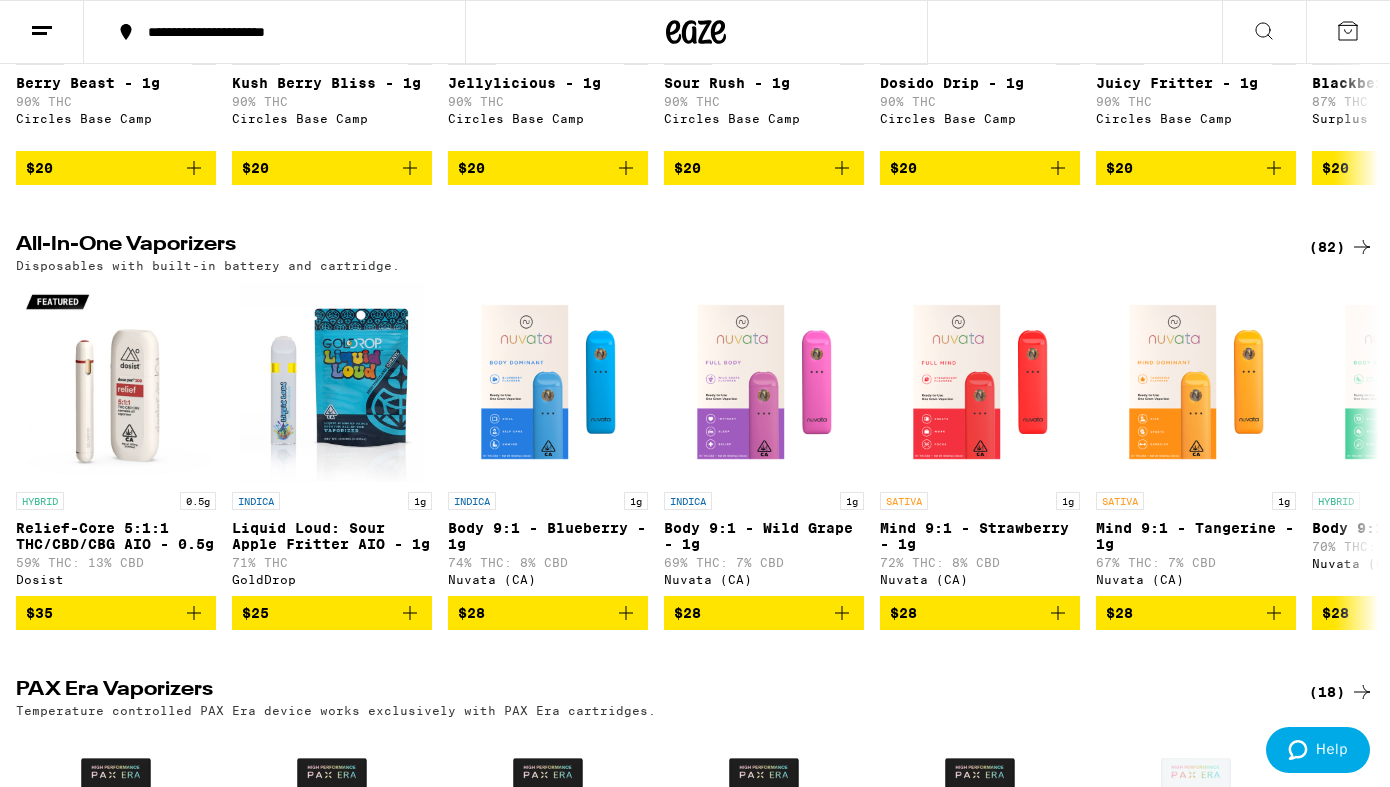 click on "(82)" at bounding box center [1341, 247] 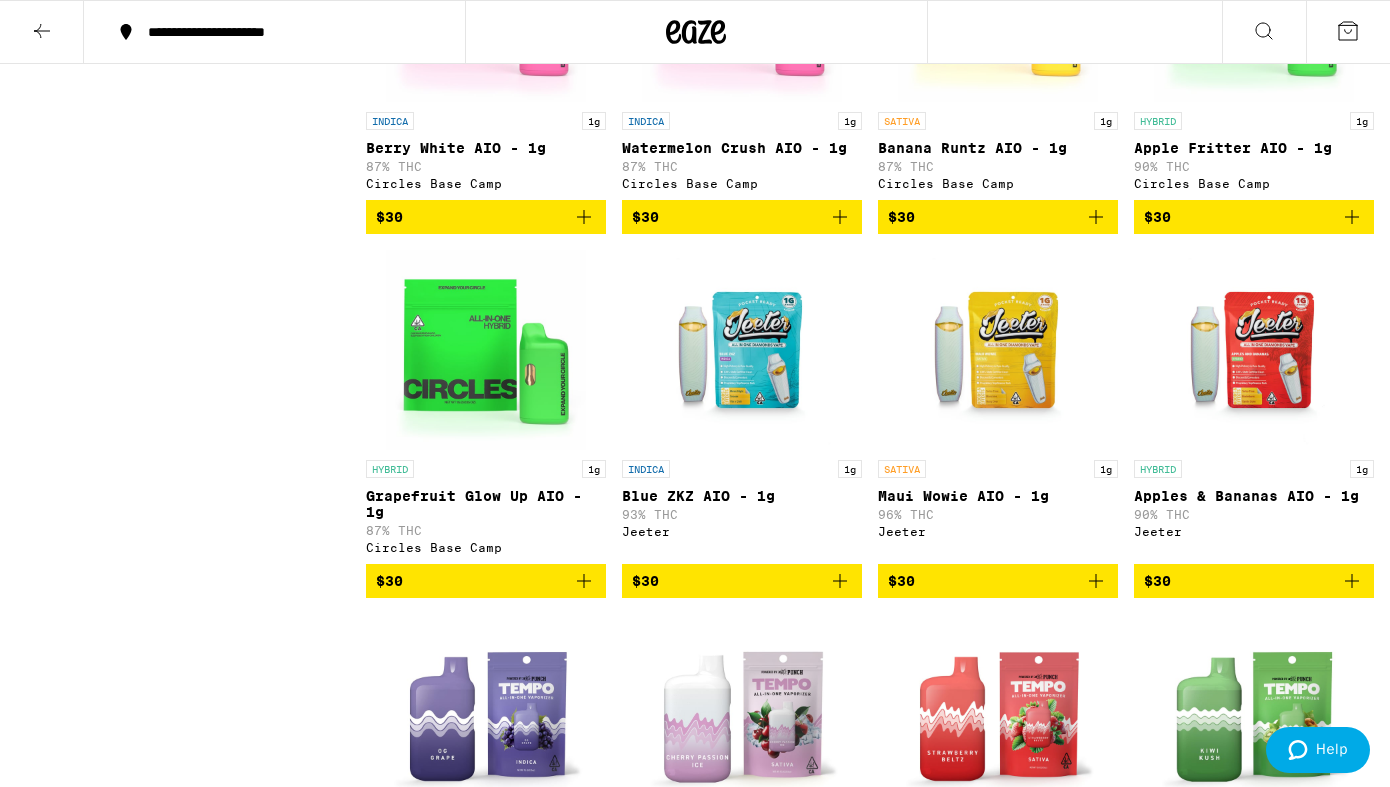 scroll, scrollTop: 2565, scrollLeft: 0, axis: vertical 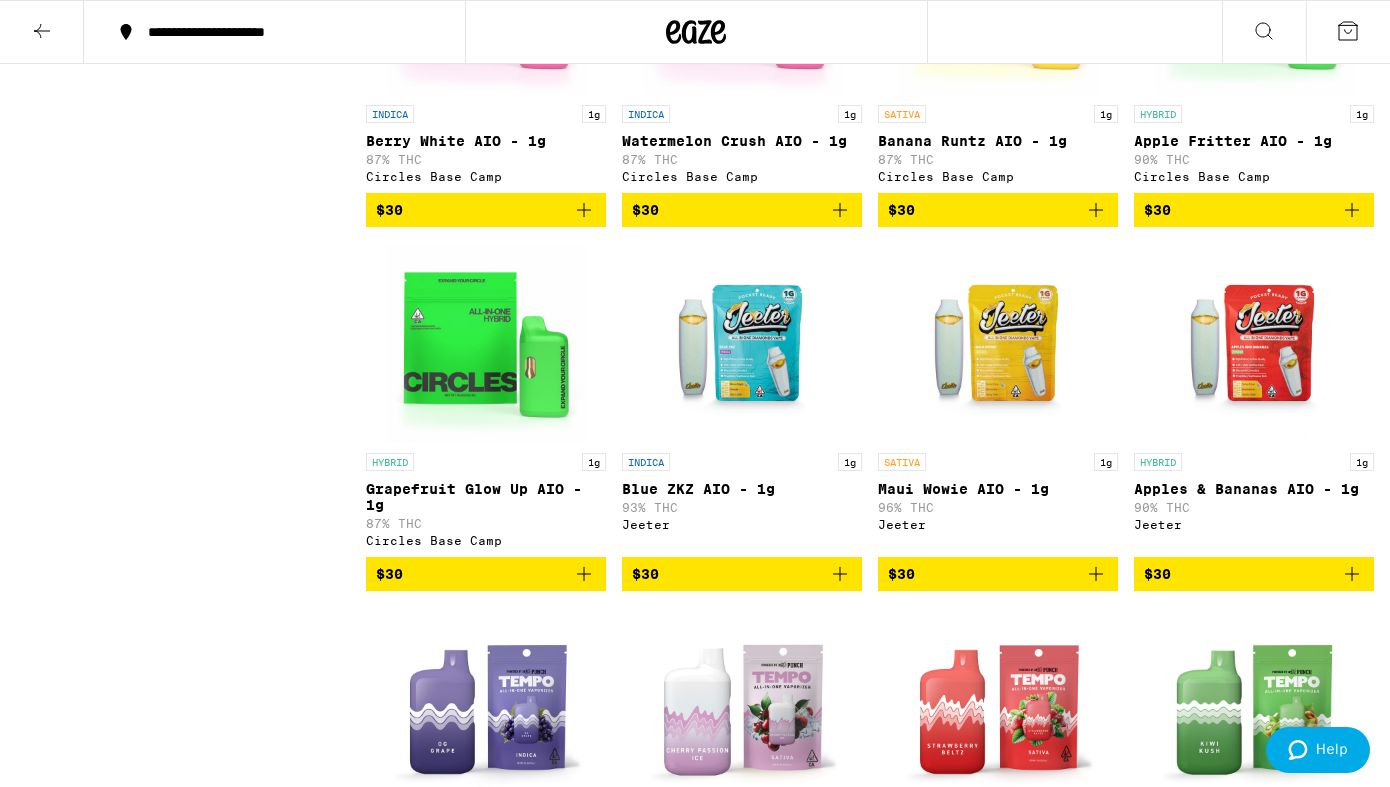 click 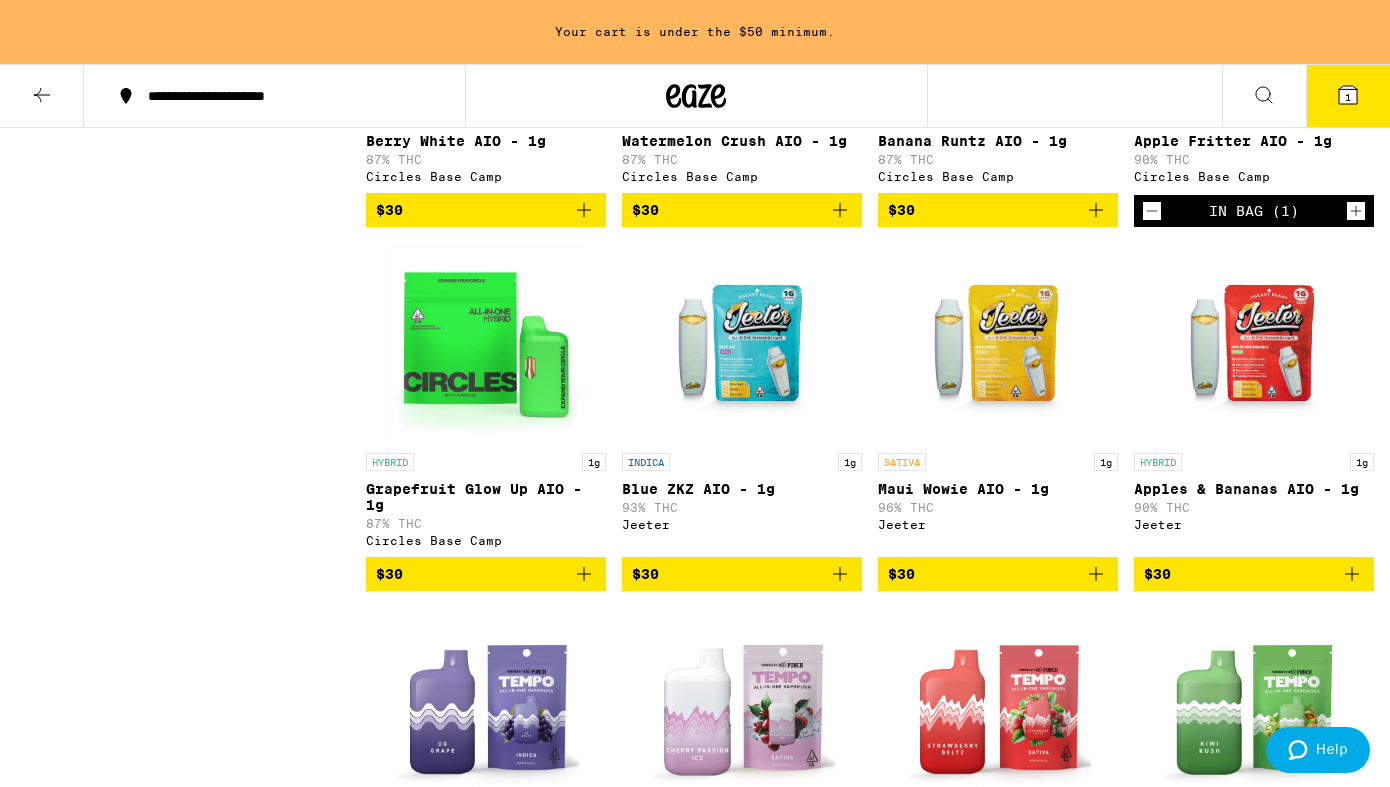 click 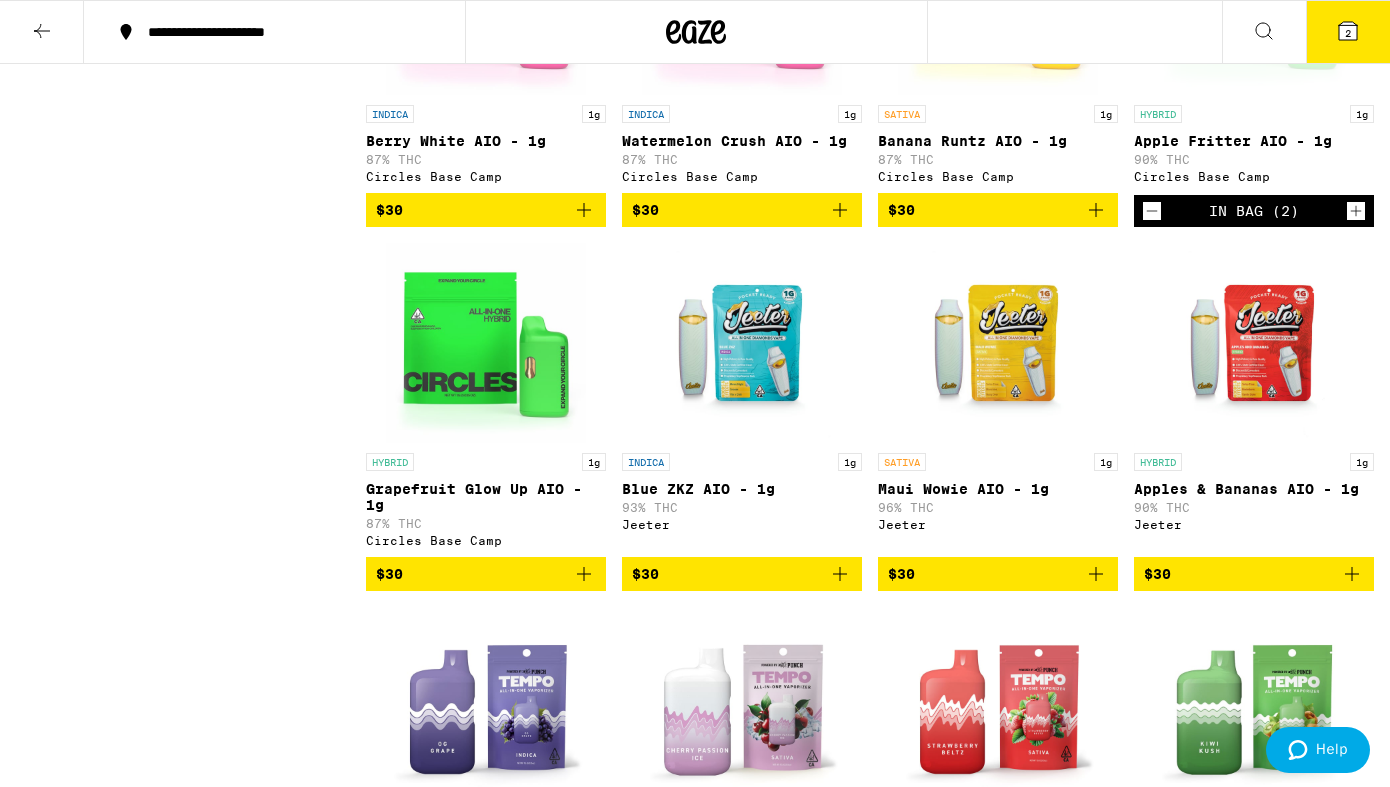click 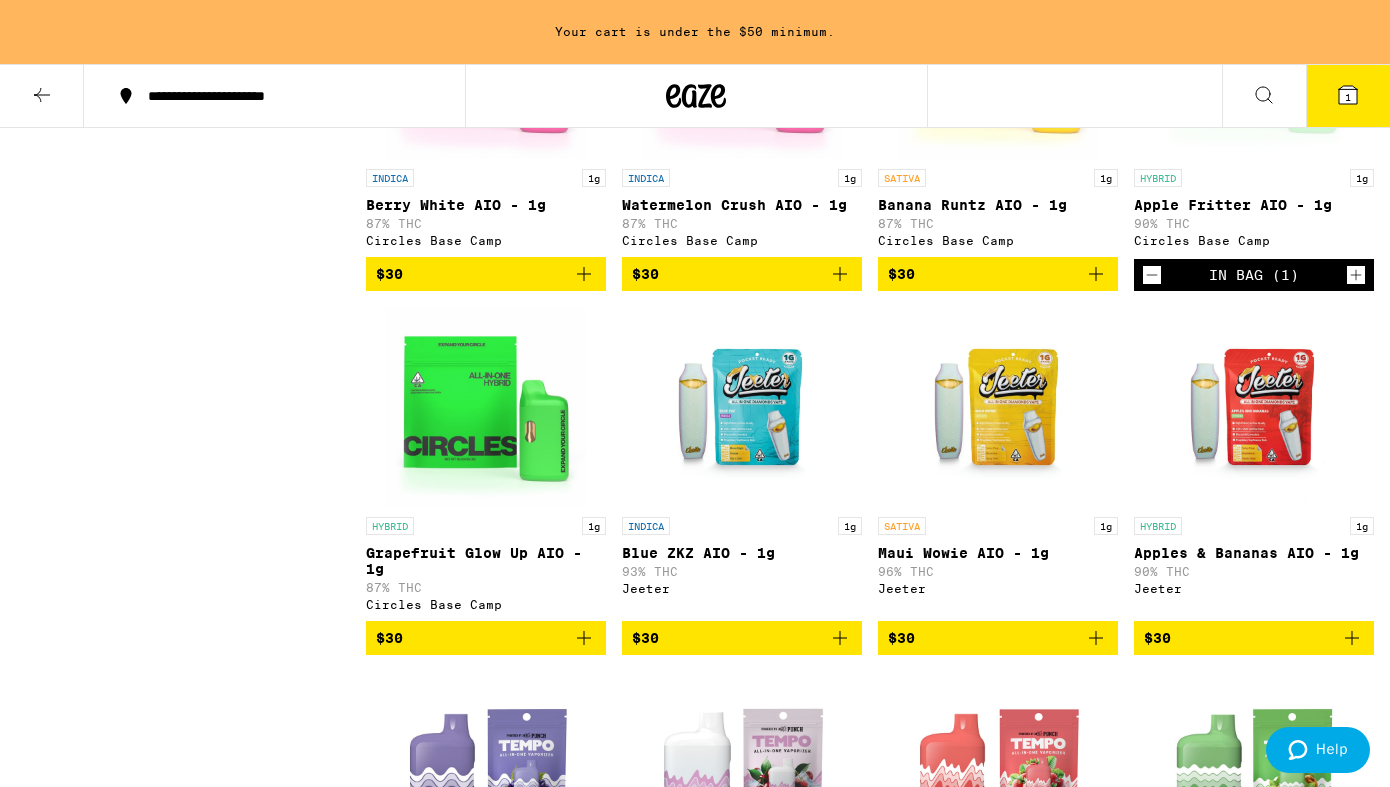 scroll, scrollTop: 2629, scrollLeft: 0, axis: vertical 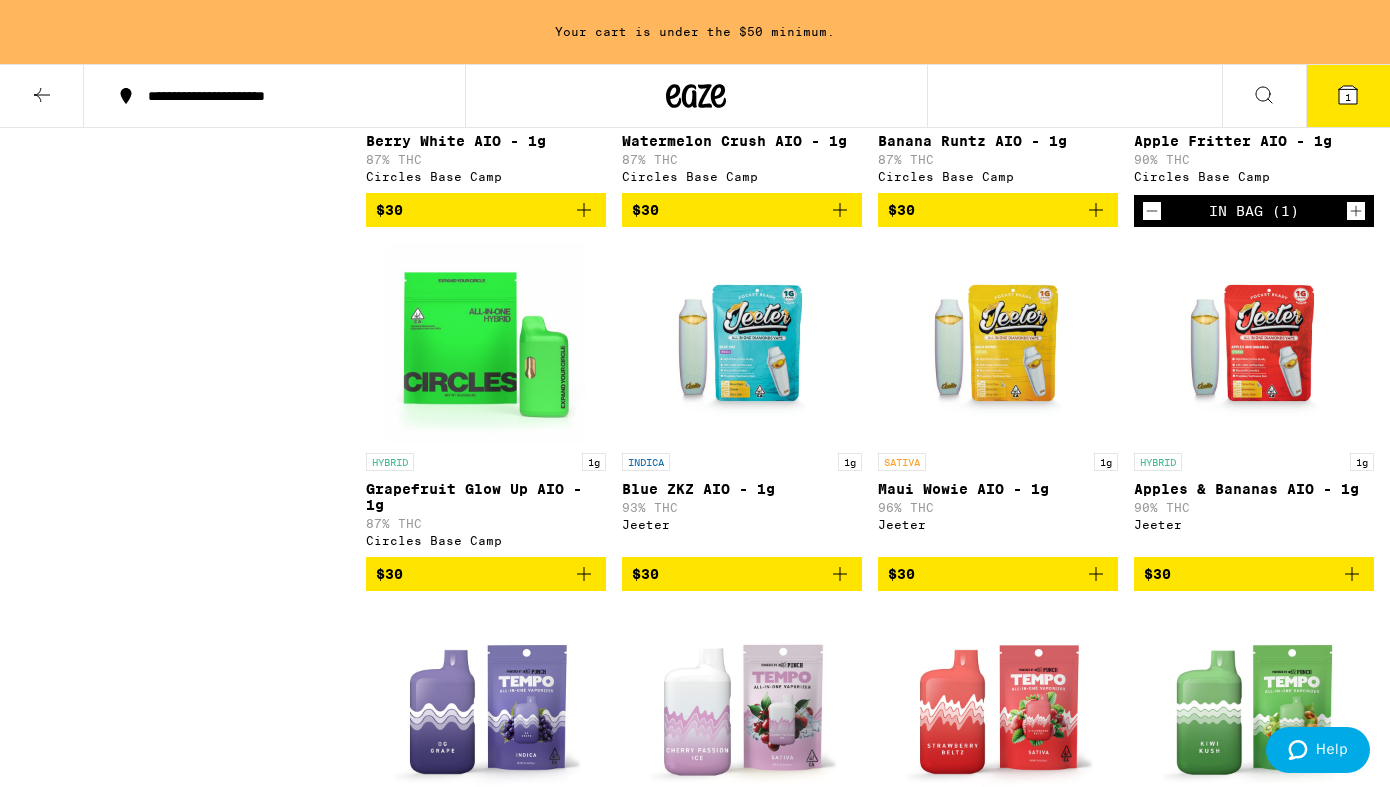 click 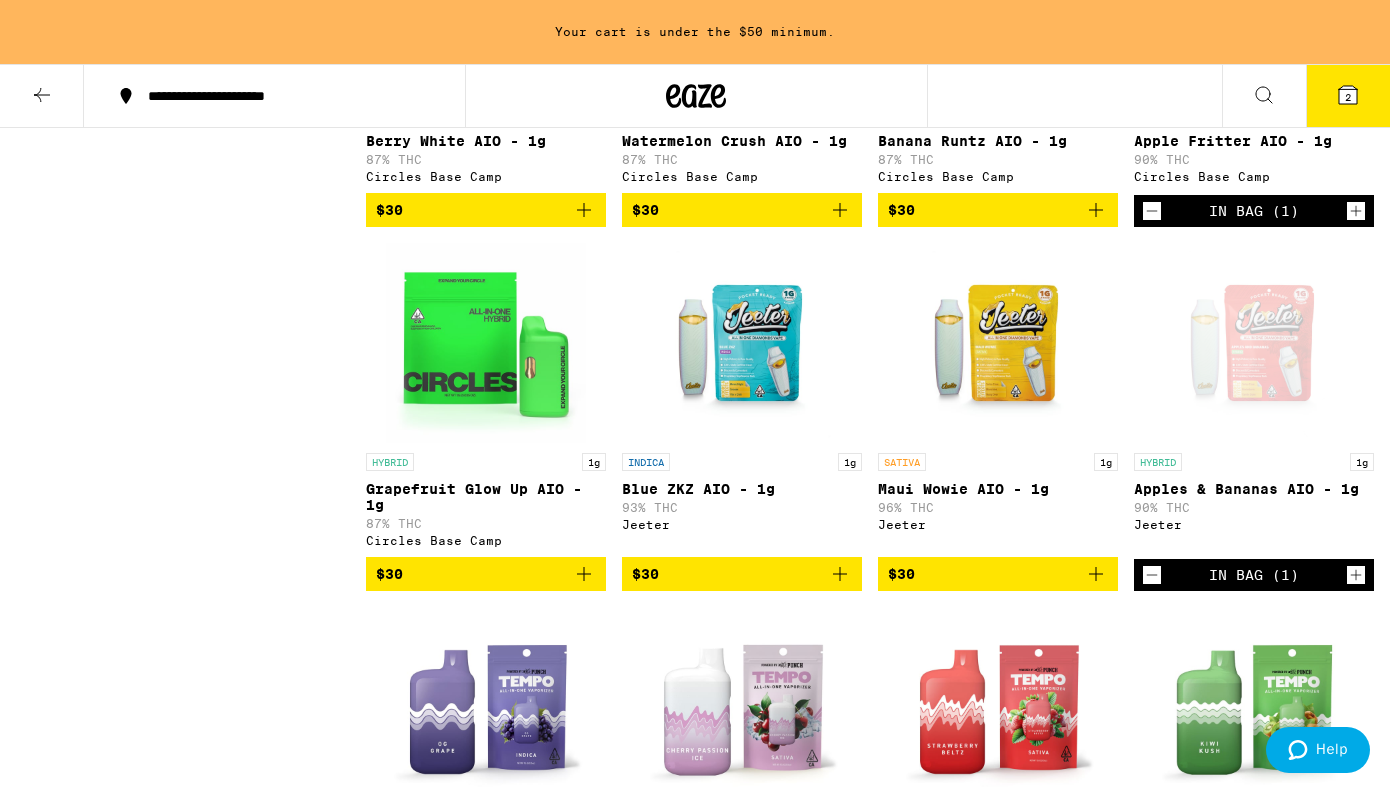 scroll, scrollTop: 2565, scrollLeft: 0, axis: vertical 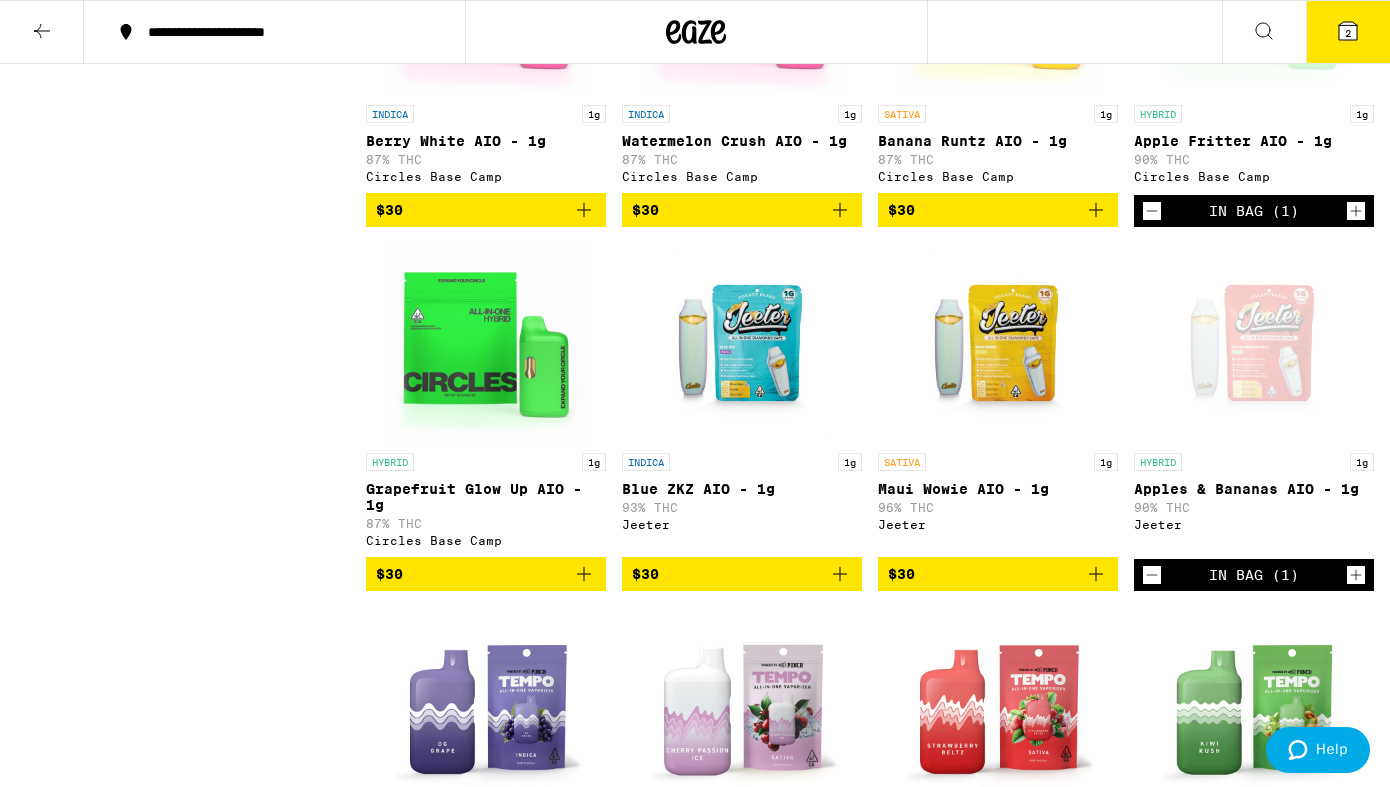 click on "2" at bounding box center [1348, 32] 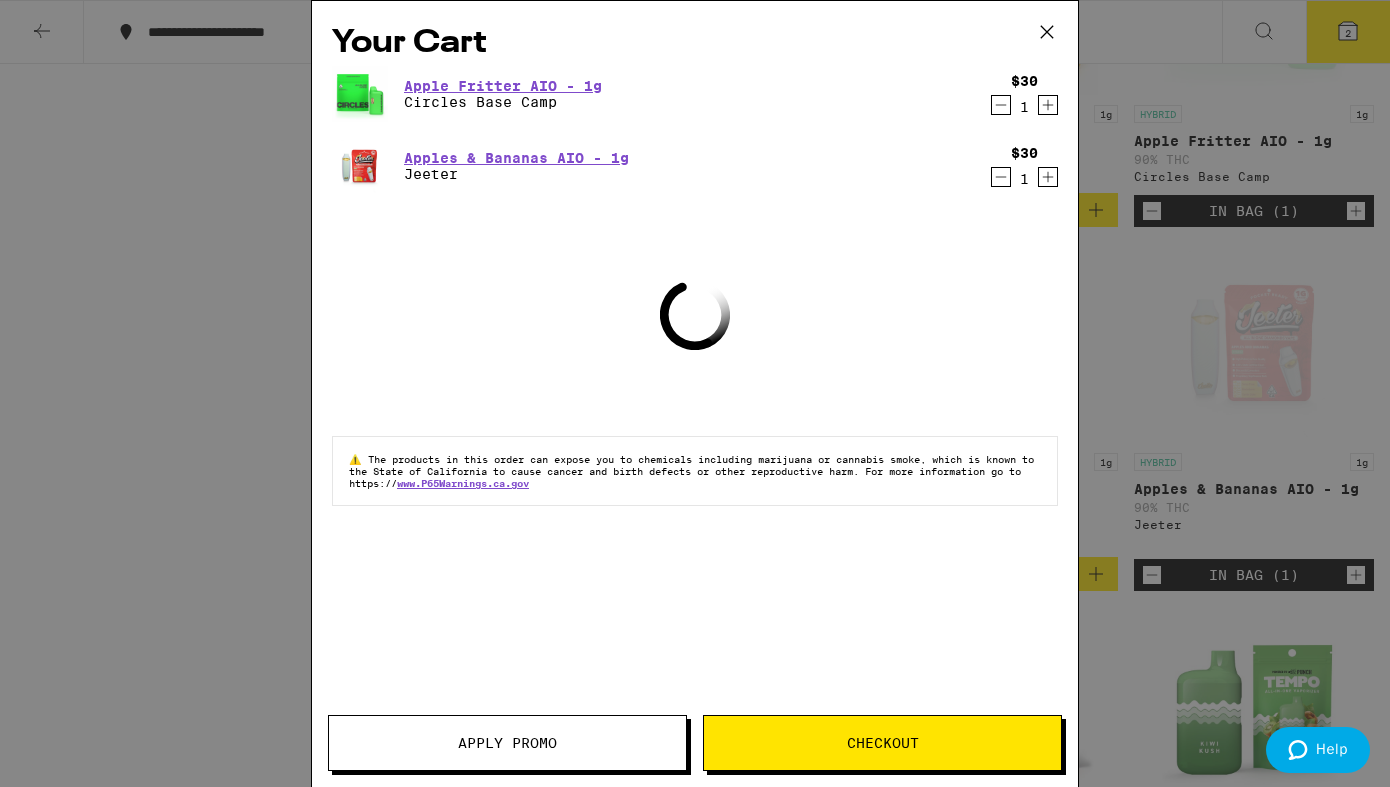 click on "Checkout" at bounding box center [883, 743] 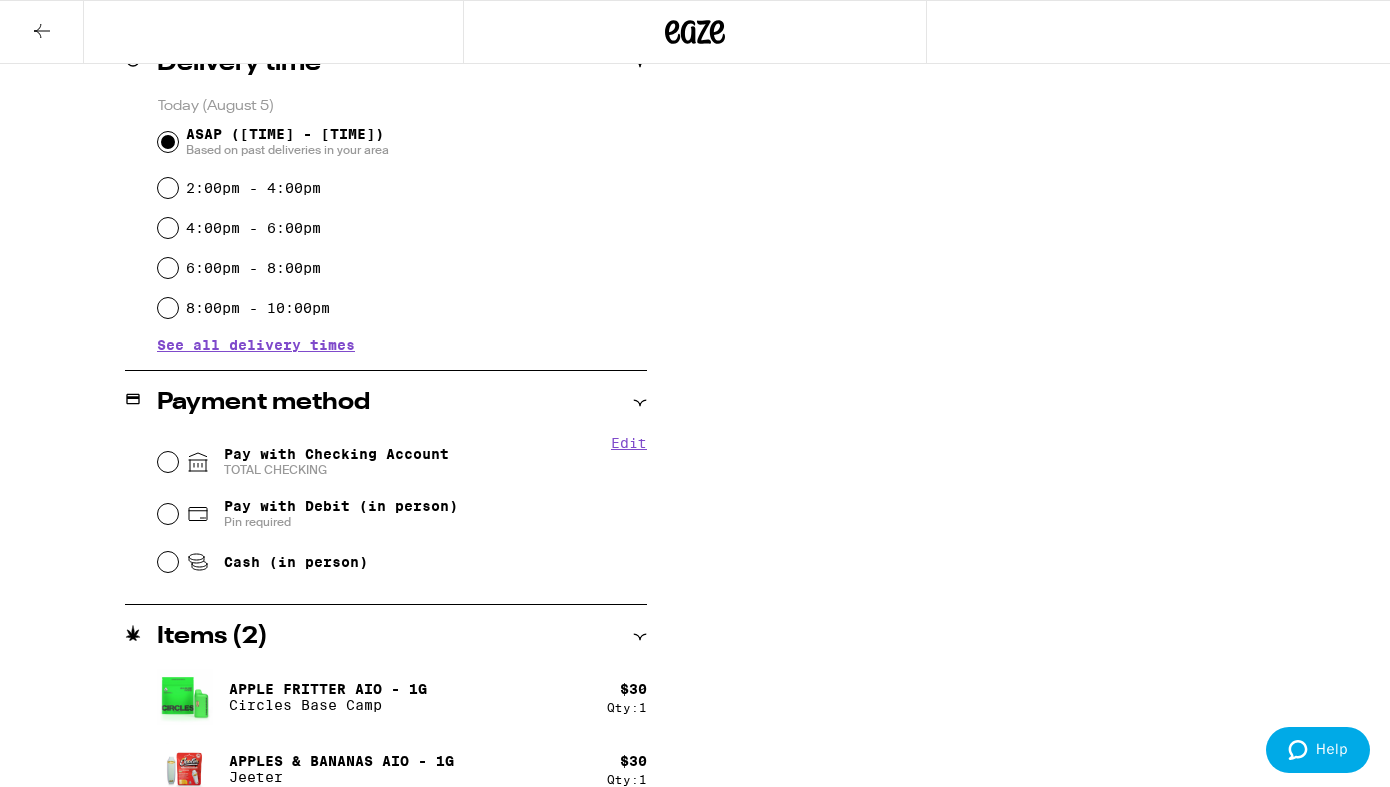 scroll, scrollTop: 532, scrollLeft: 0, axis: vertical 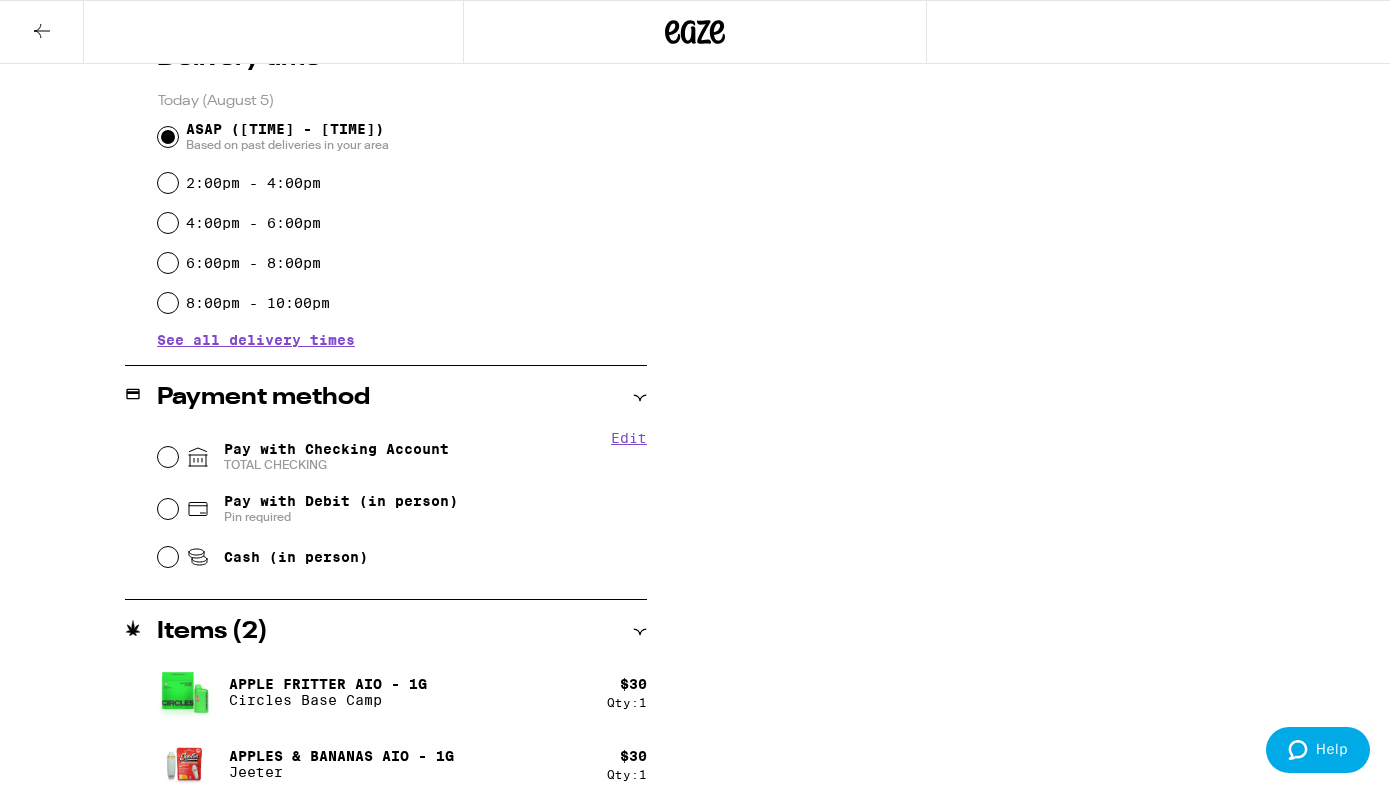click on "Pay with Checking Account TOTAL CHECKING" at bounding box center [336, 457] 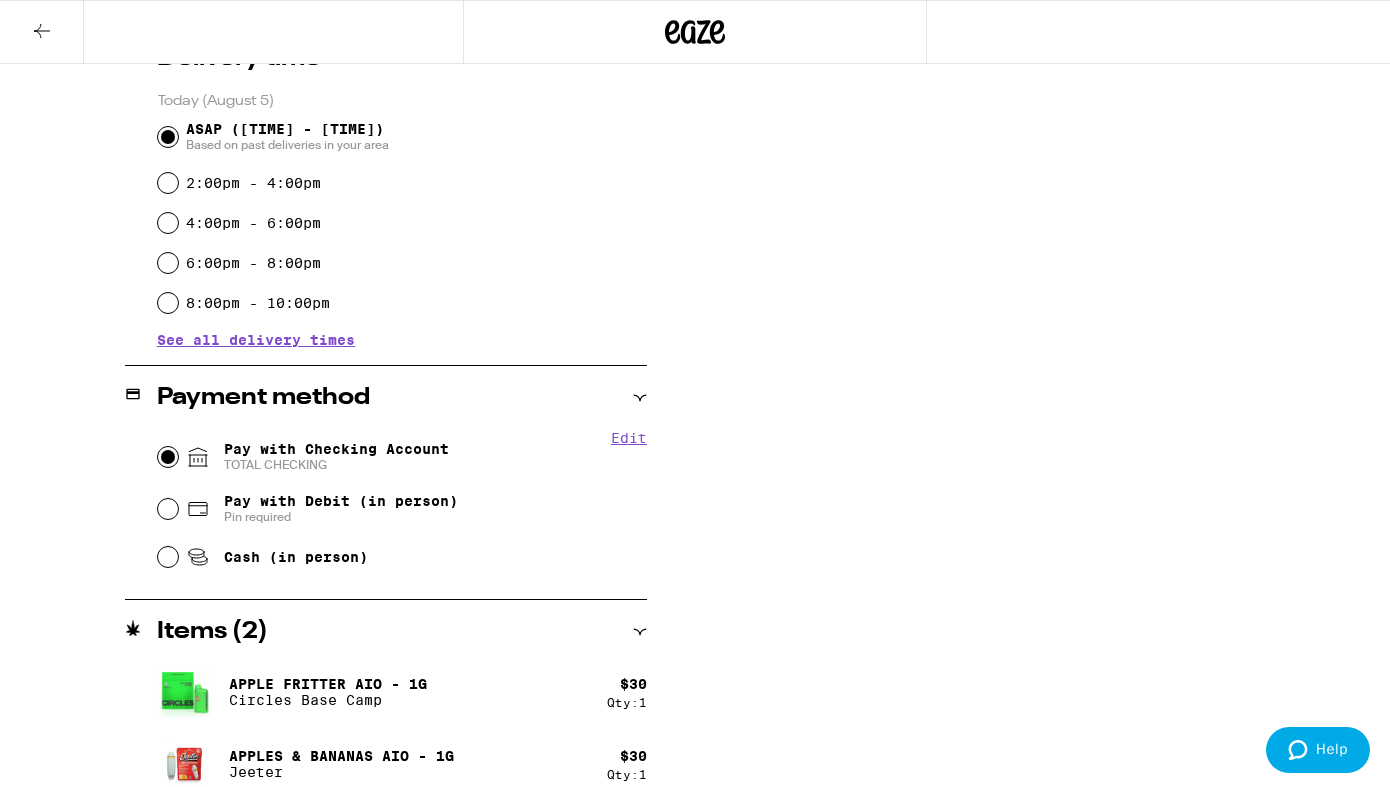 click on "Pay with Checking Account TOTAL CHECKING" at bounding box center (168, 457) 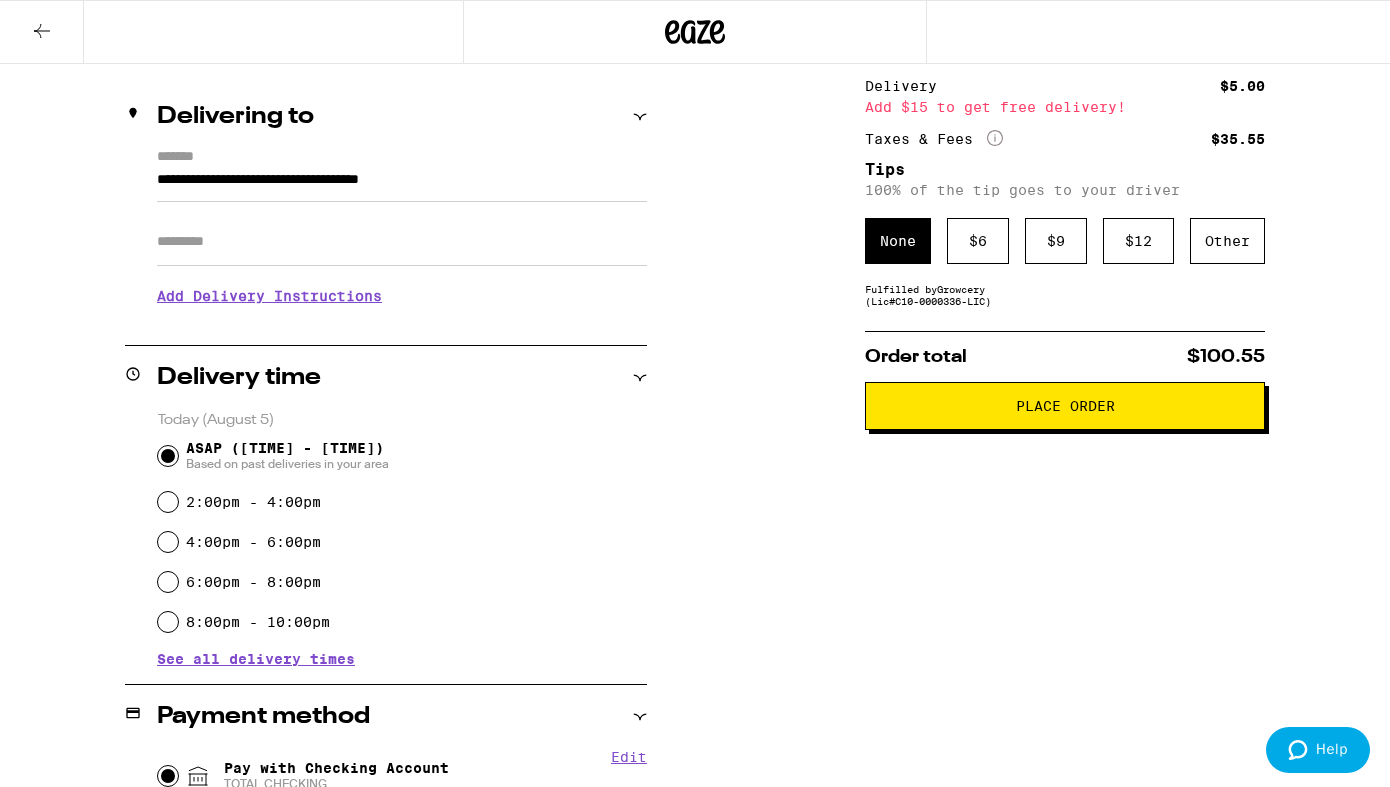 scroll, scrollTop: 199, scrollLeft: 0, axis: vertical 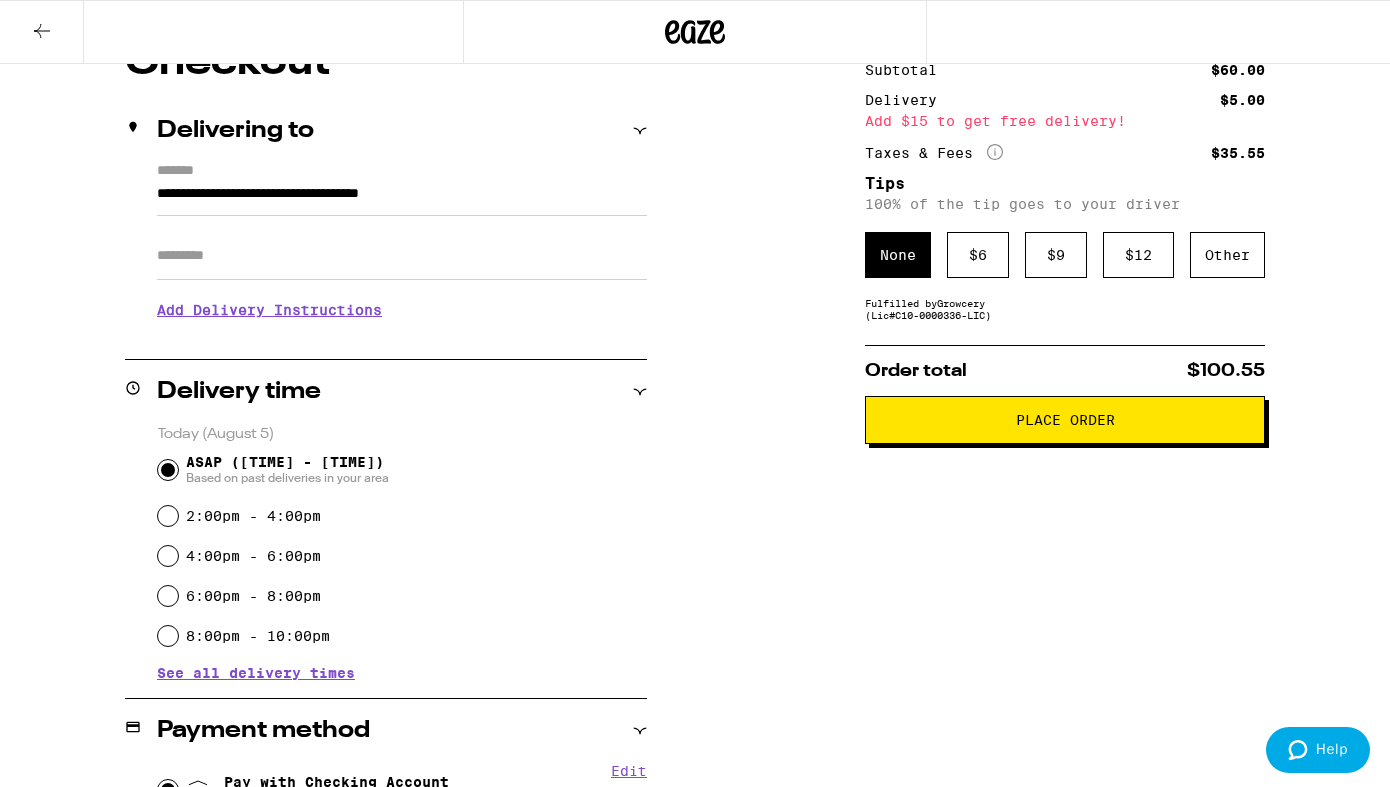click on "Place Order" at bounding box center (1065, 420) 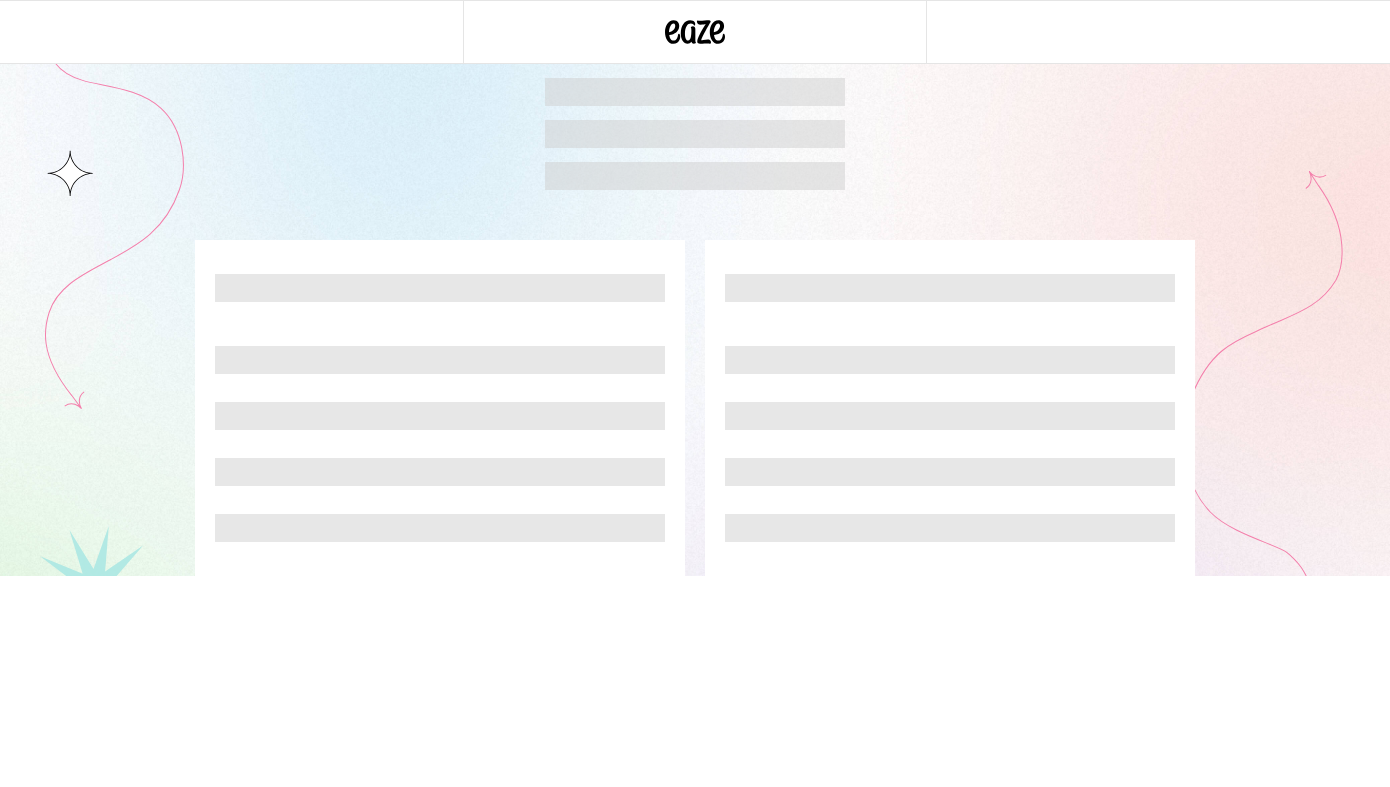 scroll, scrollTop: 0, scrollLeft: 0, axis: both 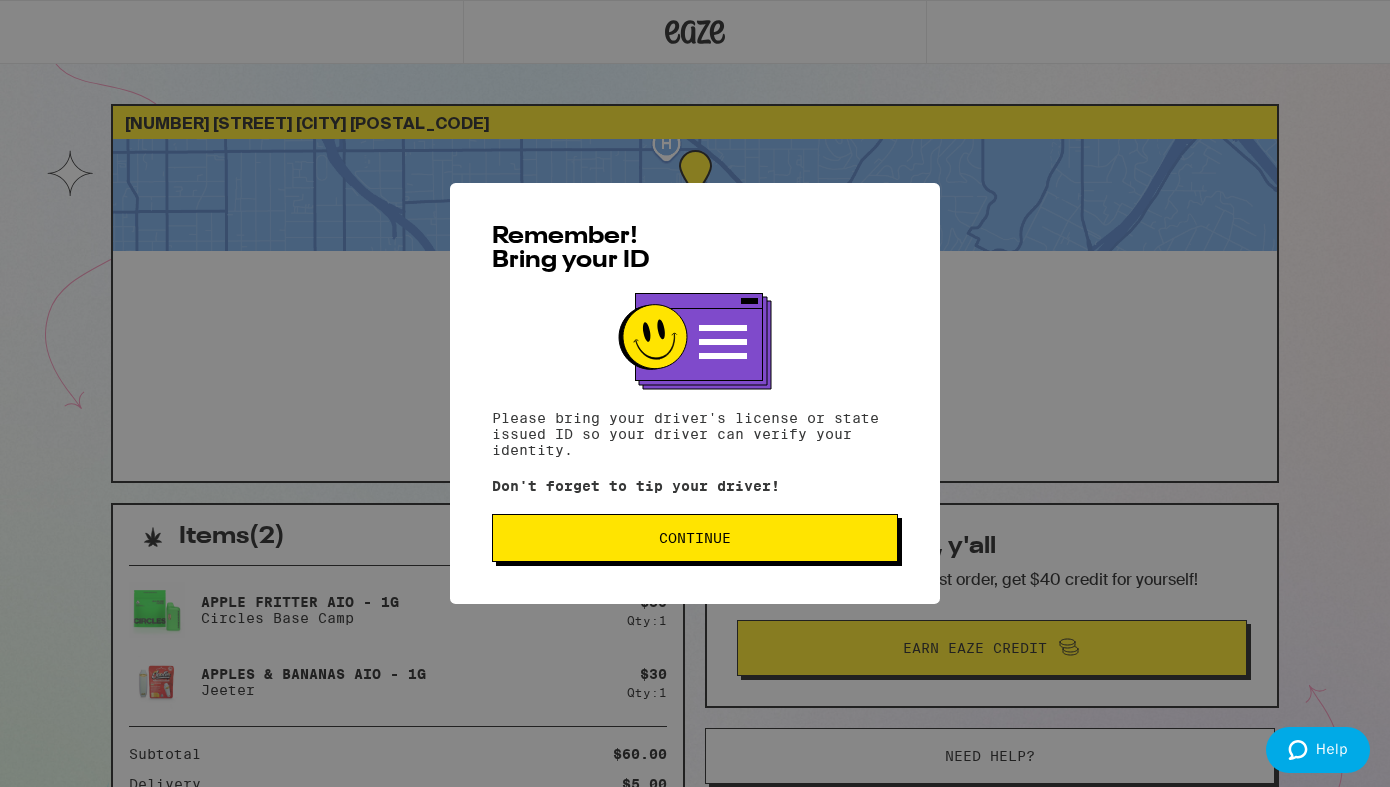 click on "Continue" at bounding box center (695, 538) 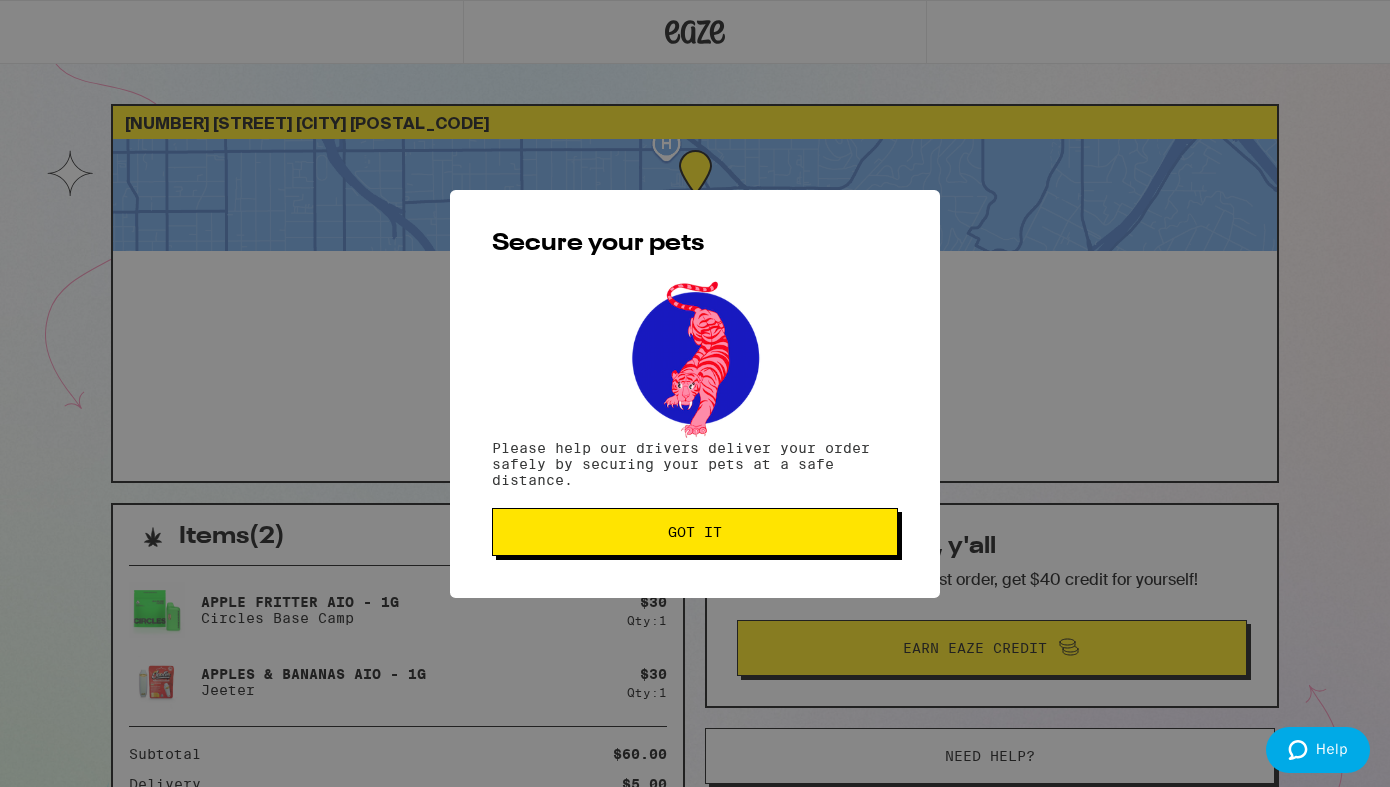 click on "Got it" at bounding box center (695, 532) 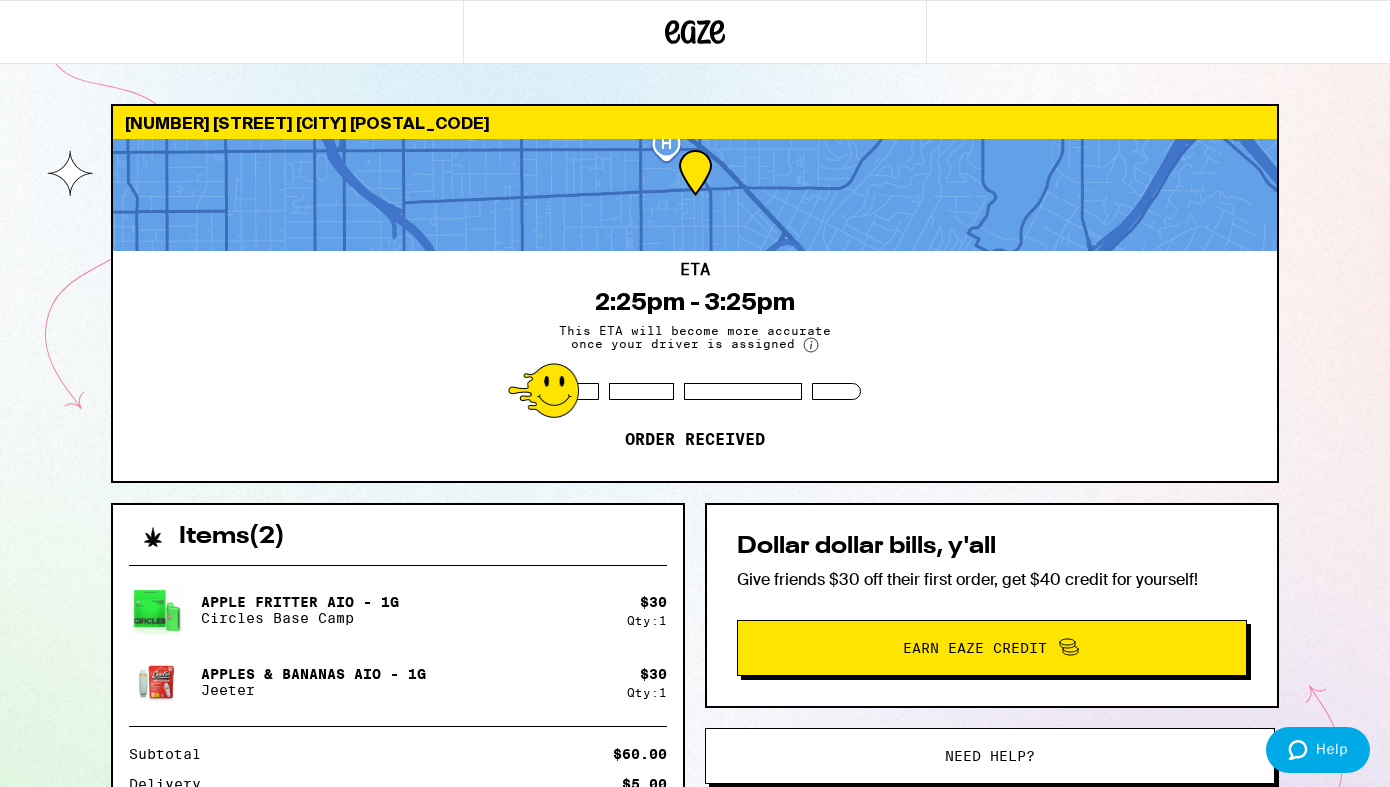 click on "2:25pm - 3:25pm" at bounding box center [695, 302] 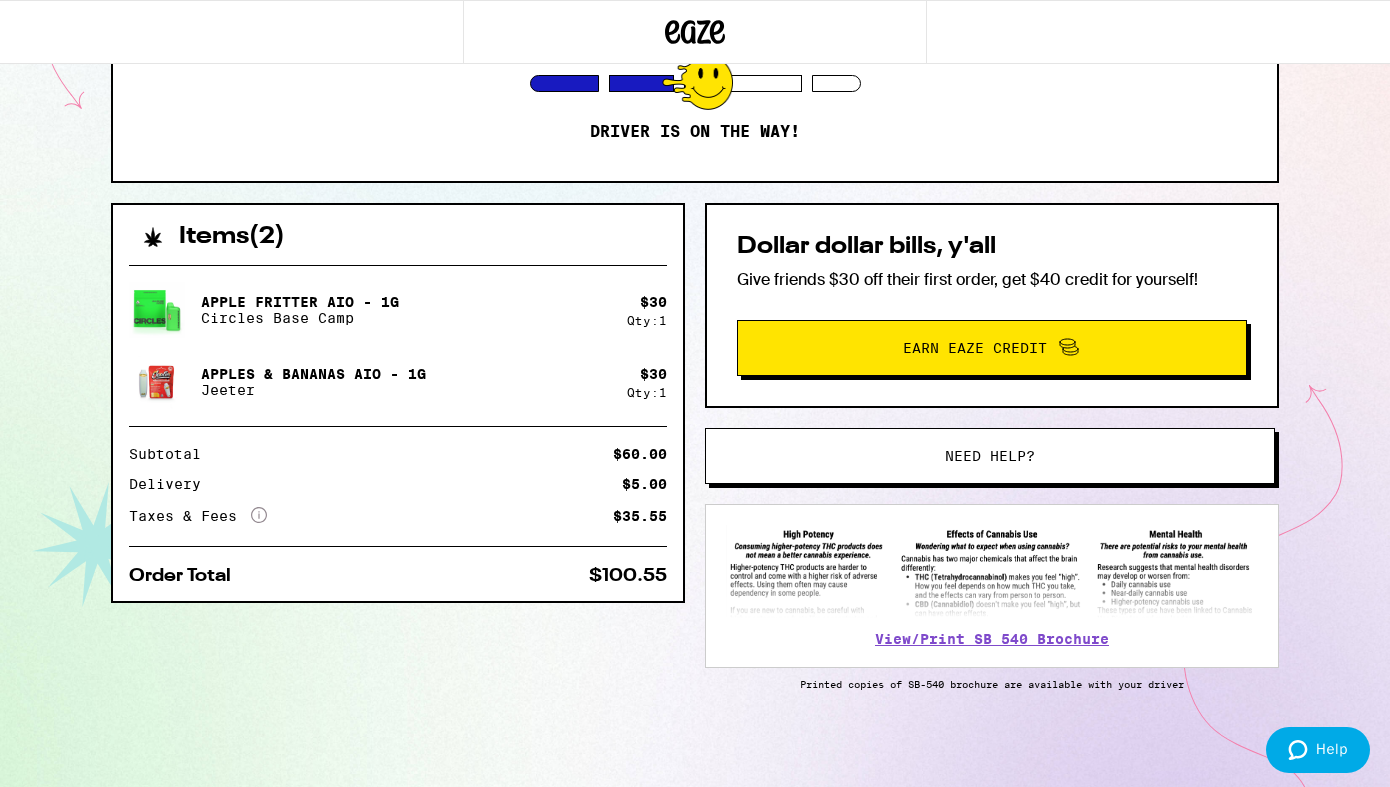 scroll, scrollTop: 308, scrollLeft: 0, axis: vertical 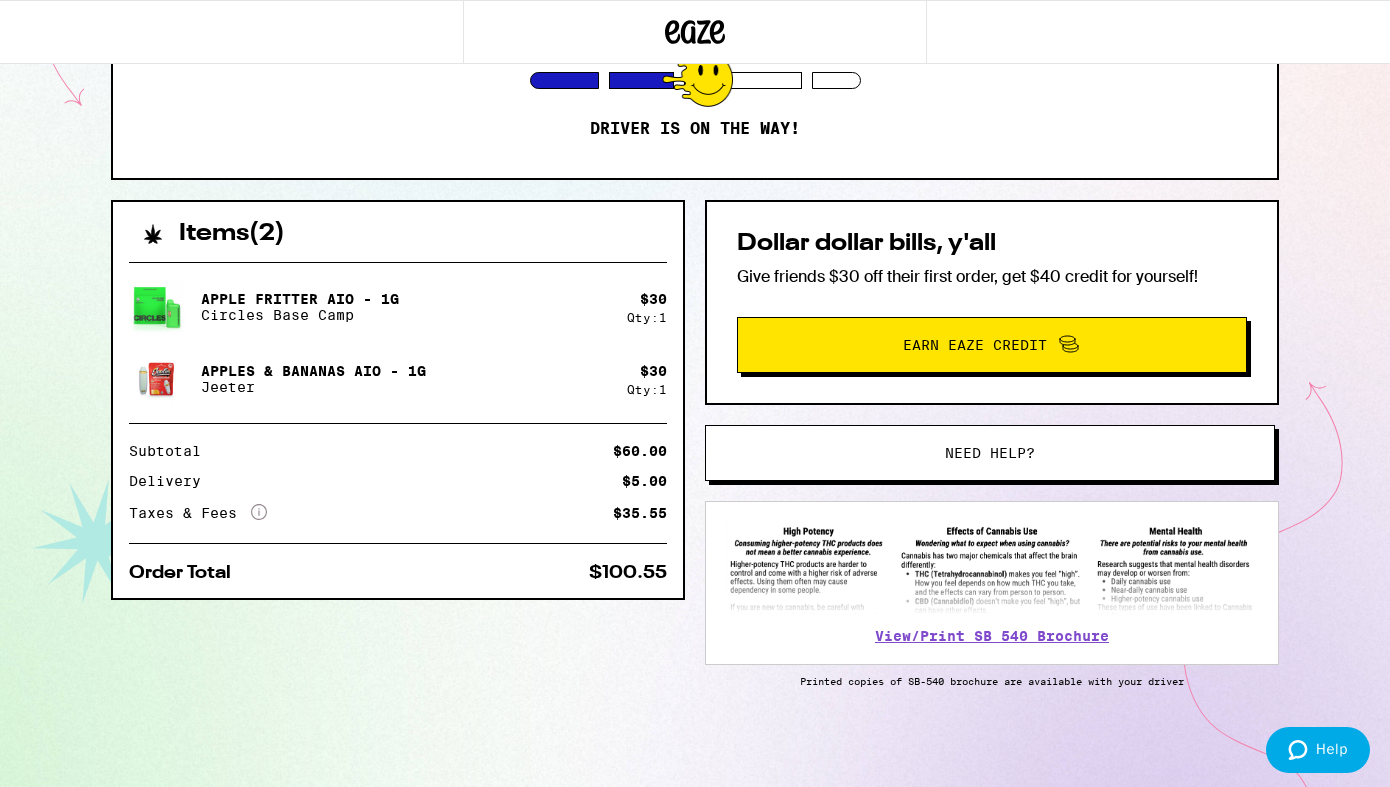 click on "Need help?" at bounding box center [990, 453] 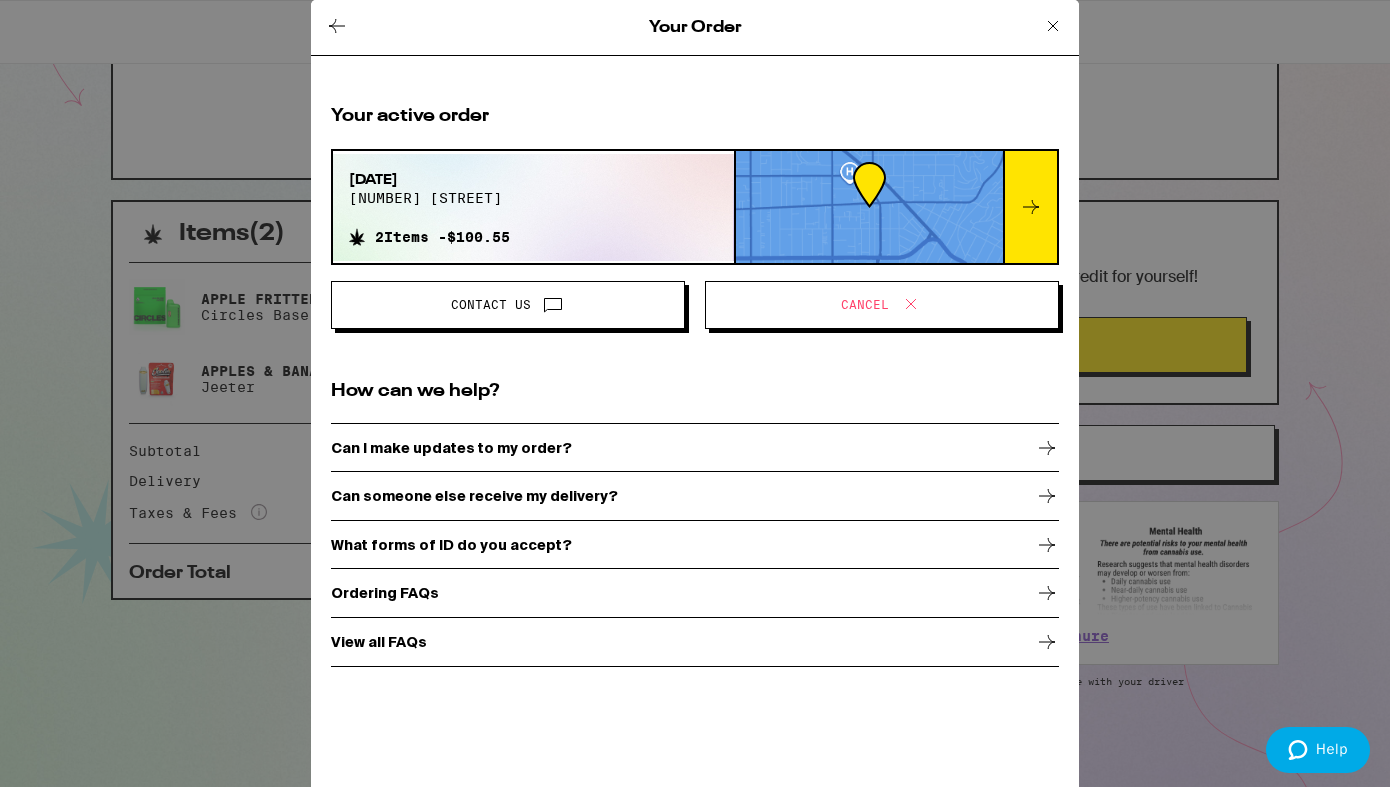 click on "Cancel" at bounding box center [882, 305] 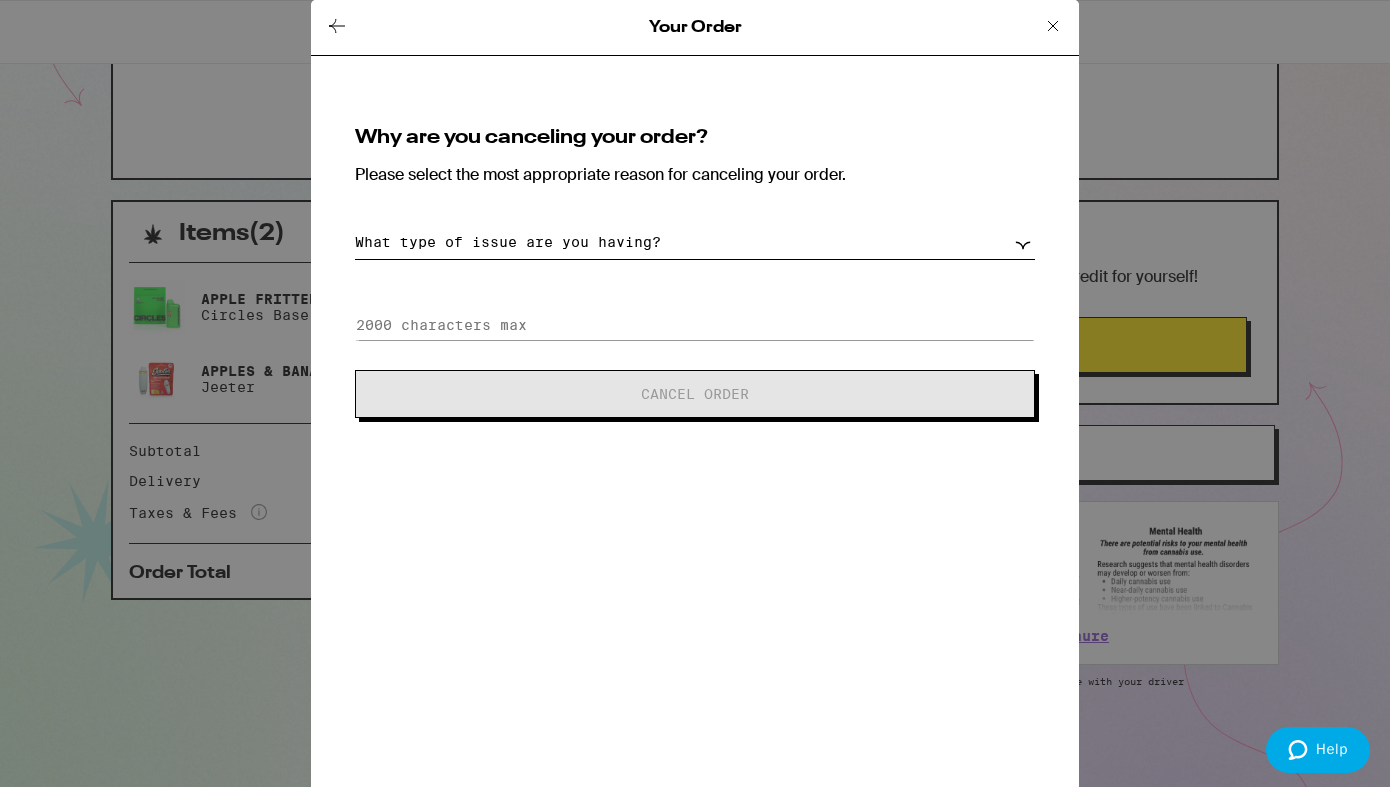 click on "What type of issue are you having? Order taking too long Order arriving too soon Need to change my order No ID Can no longer receive order Payment issues Wrong Address Other" at bounding box center (695, 242) 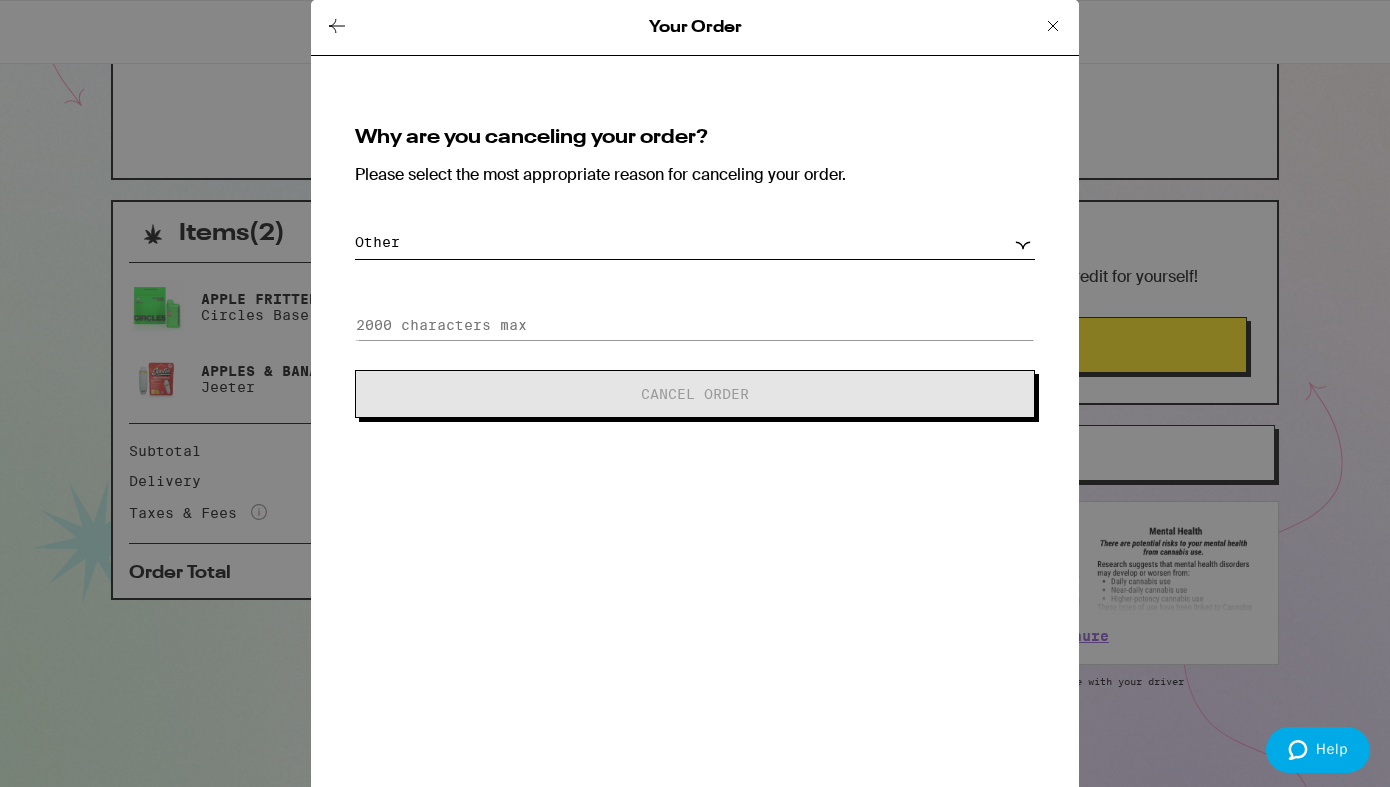 click on "Why are you canceling your order? Please select the most appropriate reason for canceling your order. What type of issue are you having? Order taking too long Order arriving too soon Need to change my order No ID Can no longer receive order Payment issues Wrong Address Other Cancel Order" at bounding box center [695, 273] 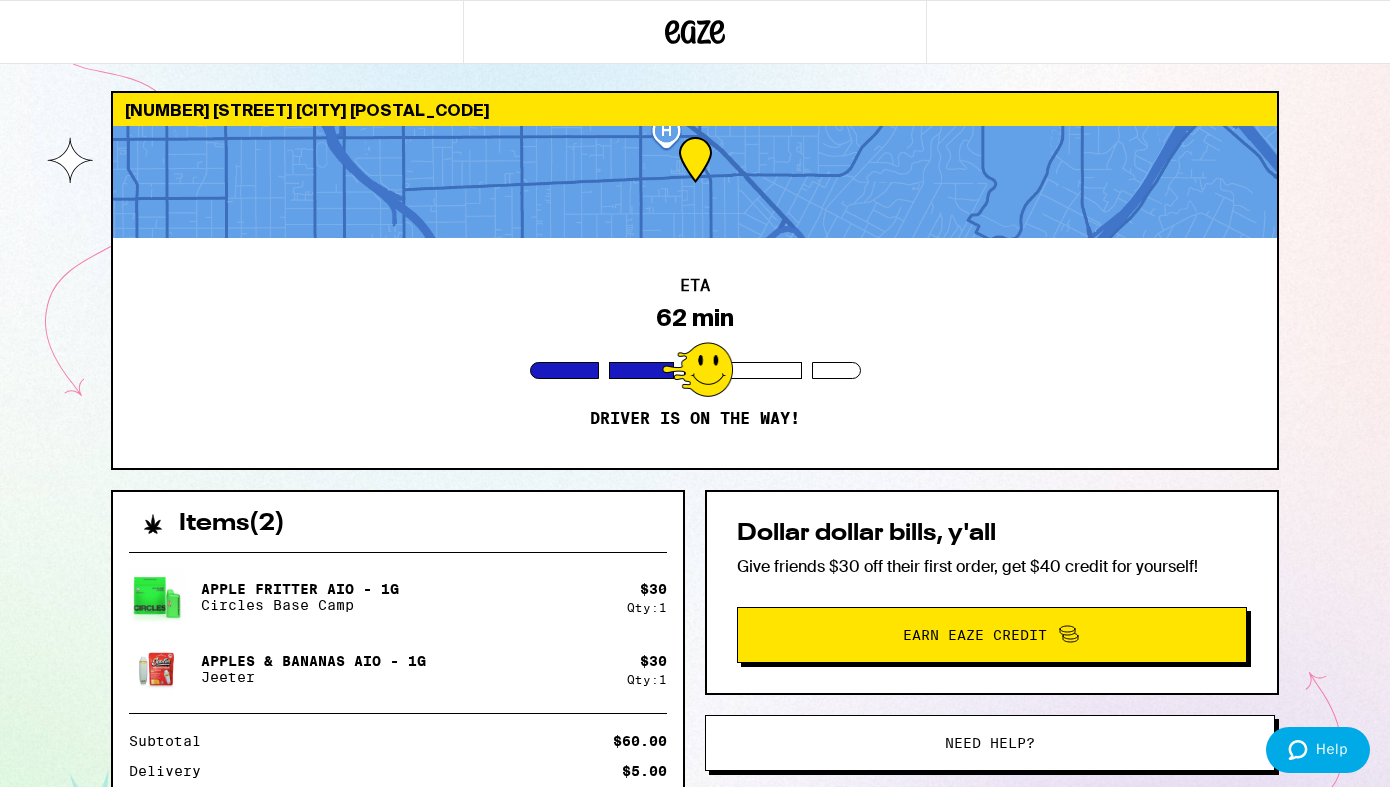 scroll, scrollTop: 0, scrollLeft: 0, axis: both 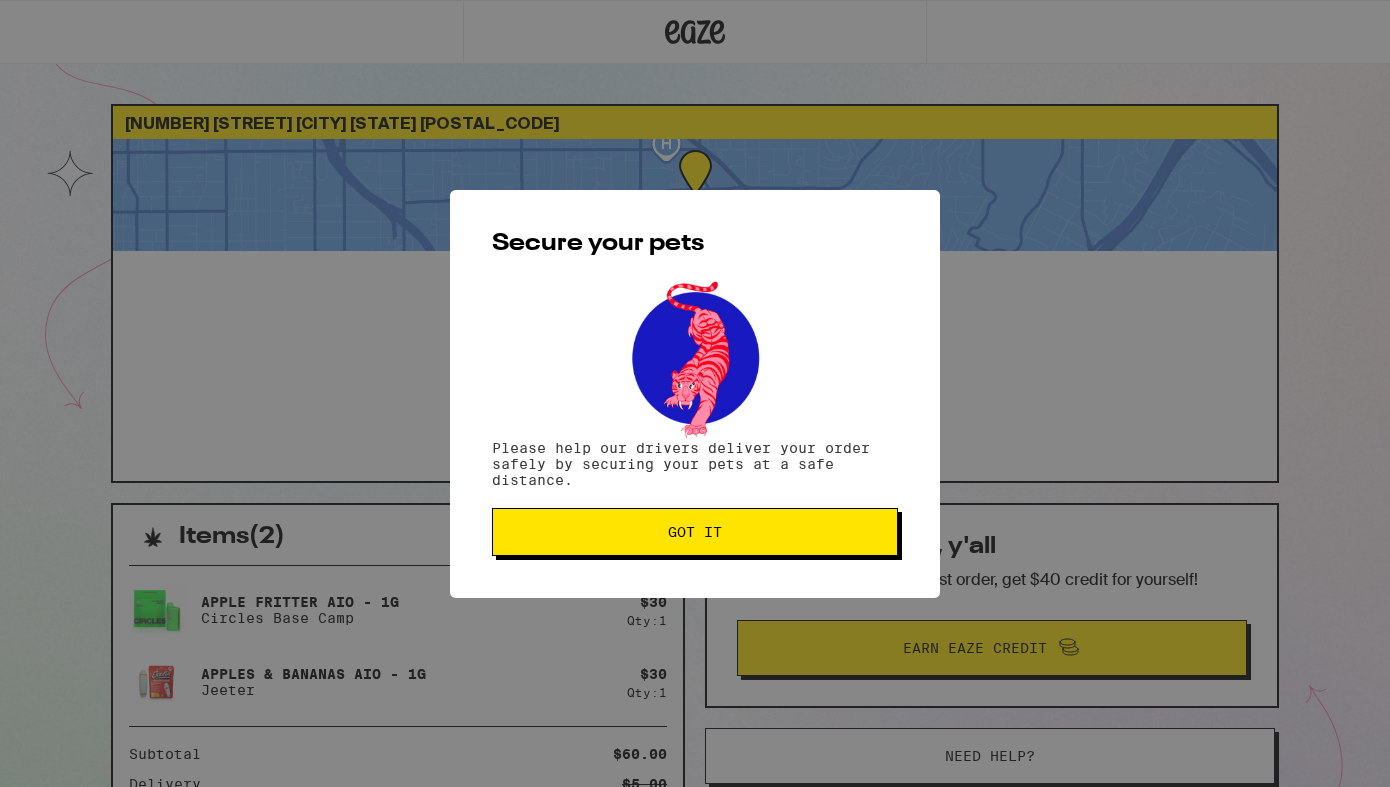 click on "Got it" at bounding box center (695, 532) 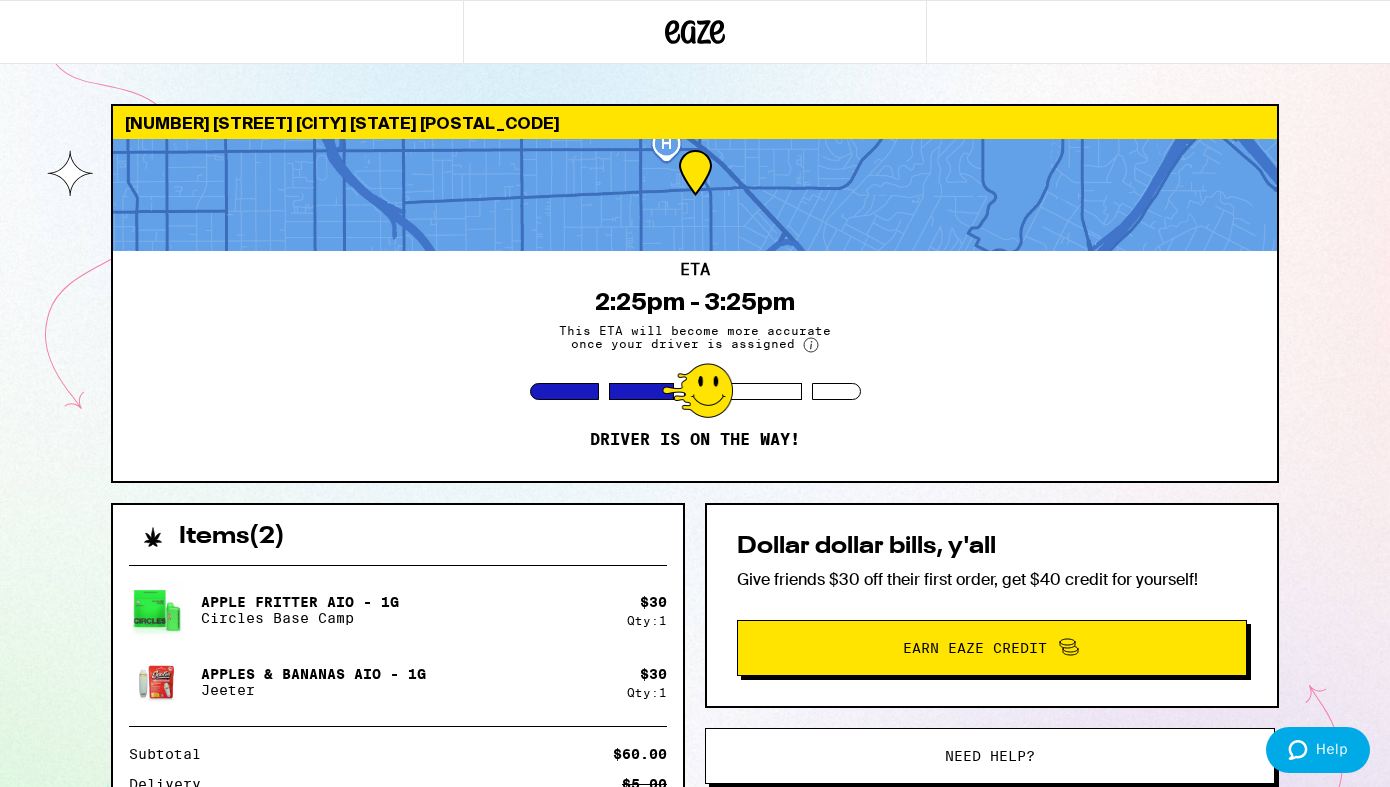 scroll, scrollTop: 0, scrollLeft: 0, axis: both 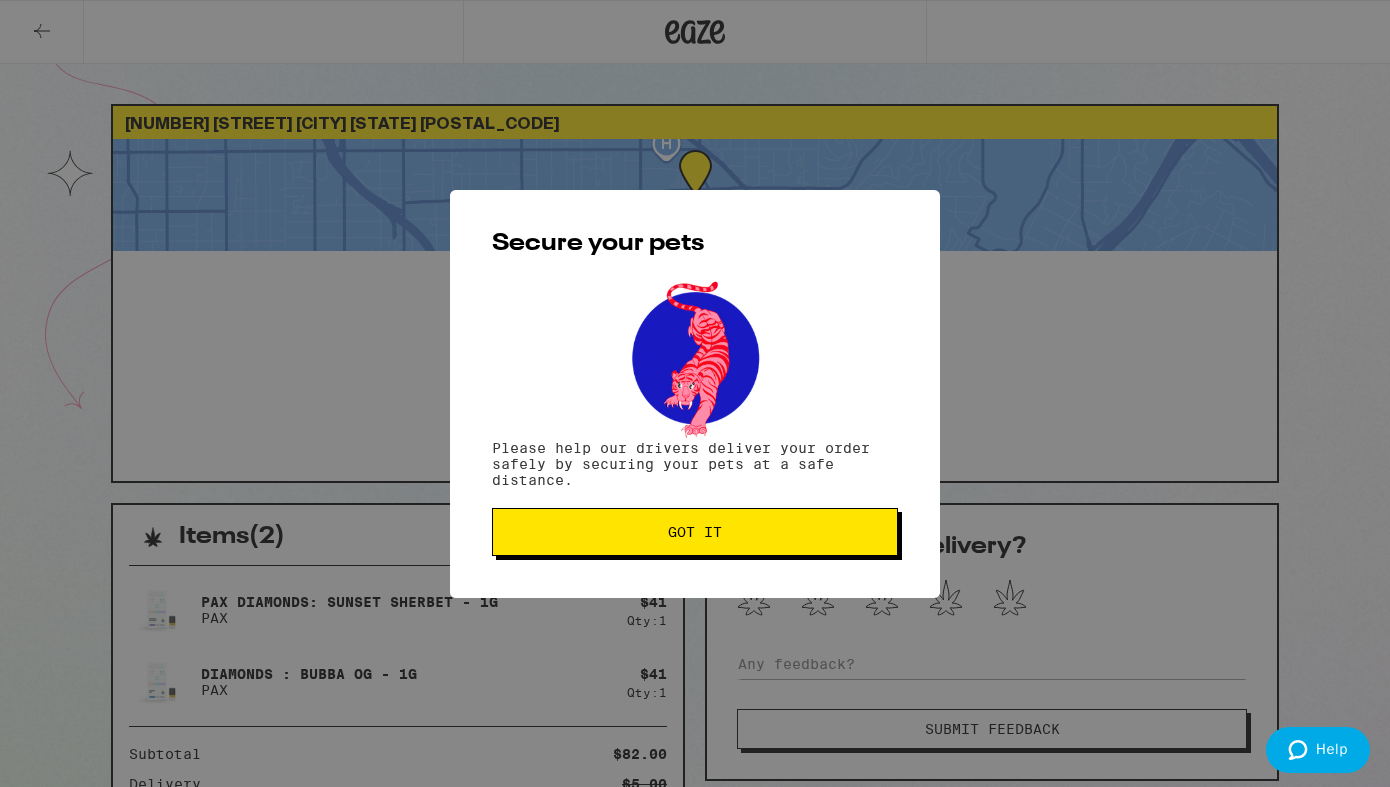 click on "Got it" at bounding box center [695, 532] 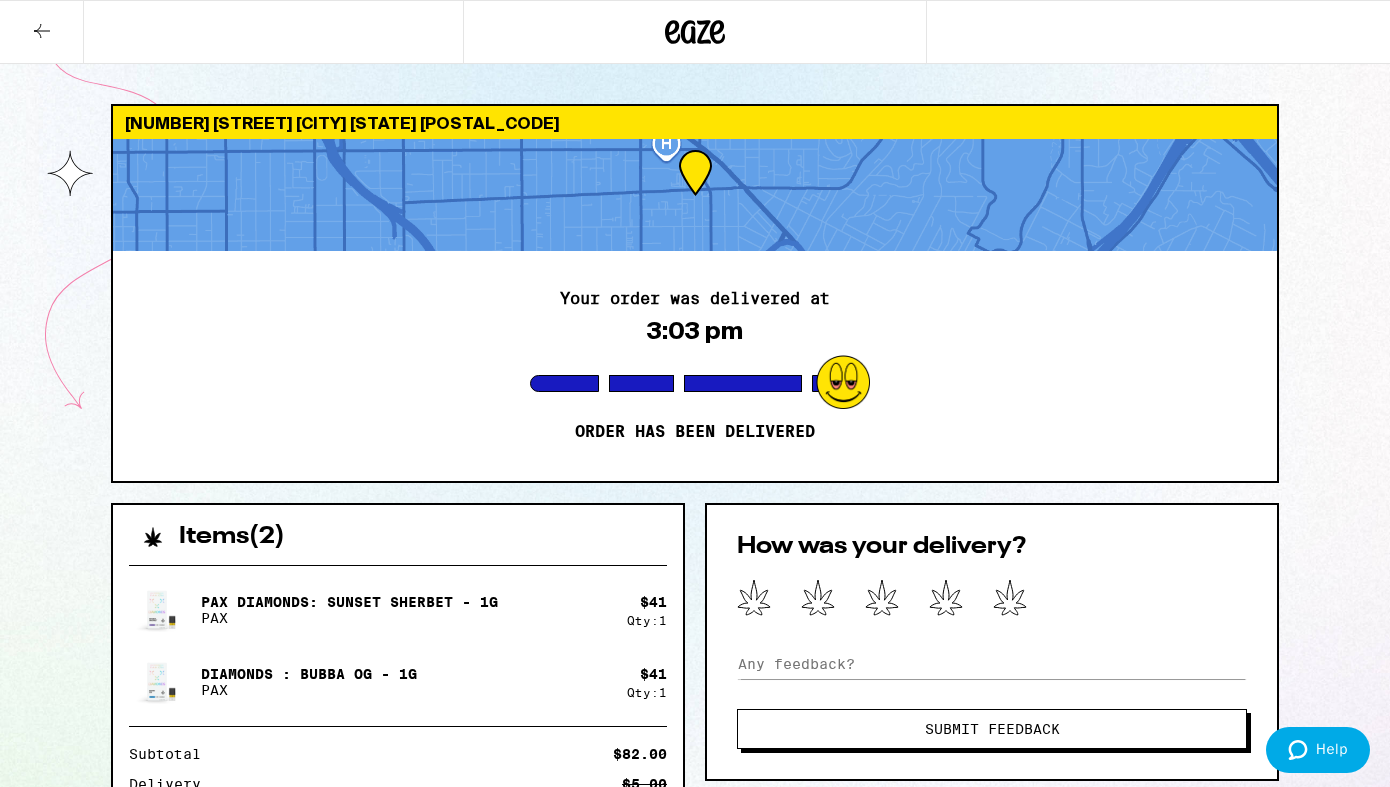 click 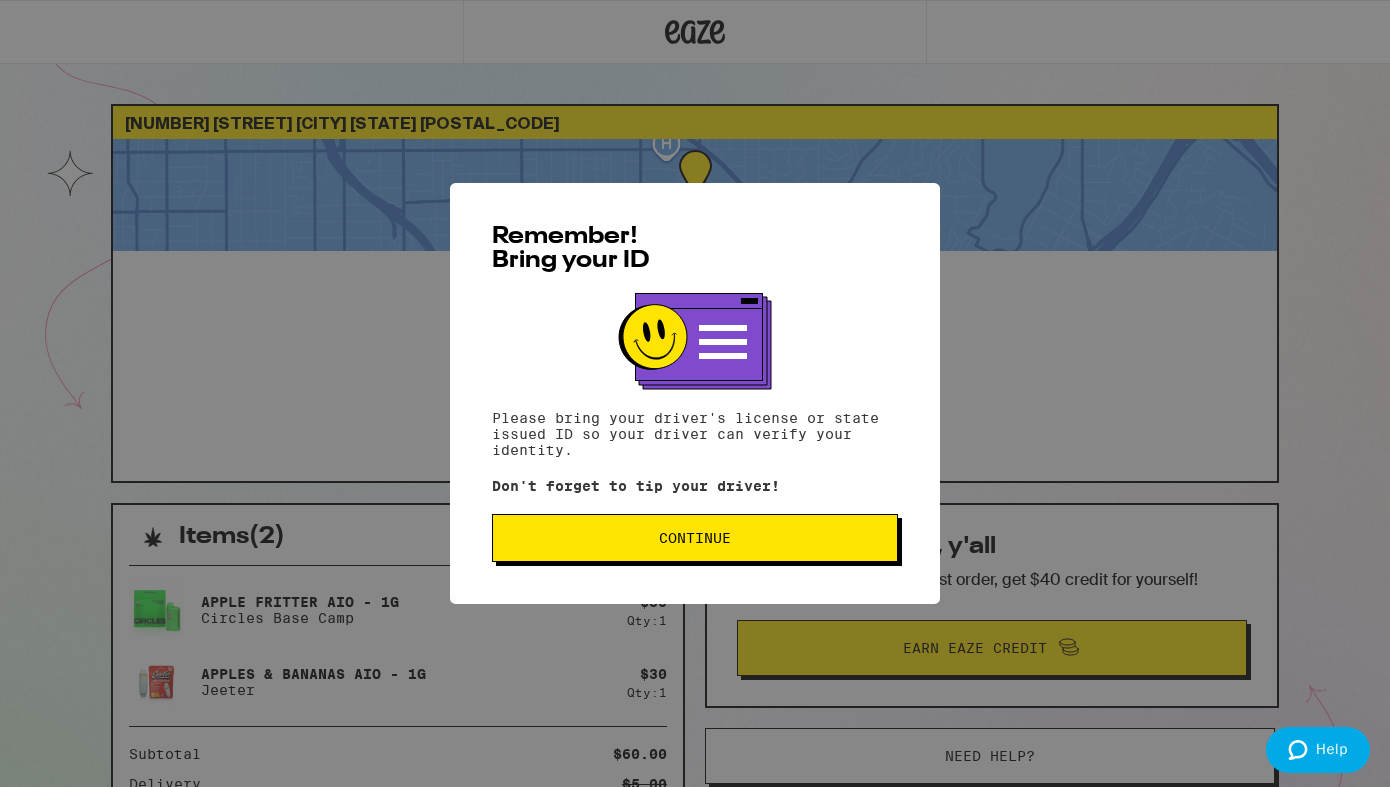 click on "Continue" at bounding box center [695, 538] 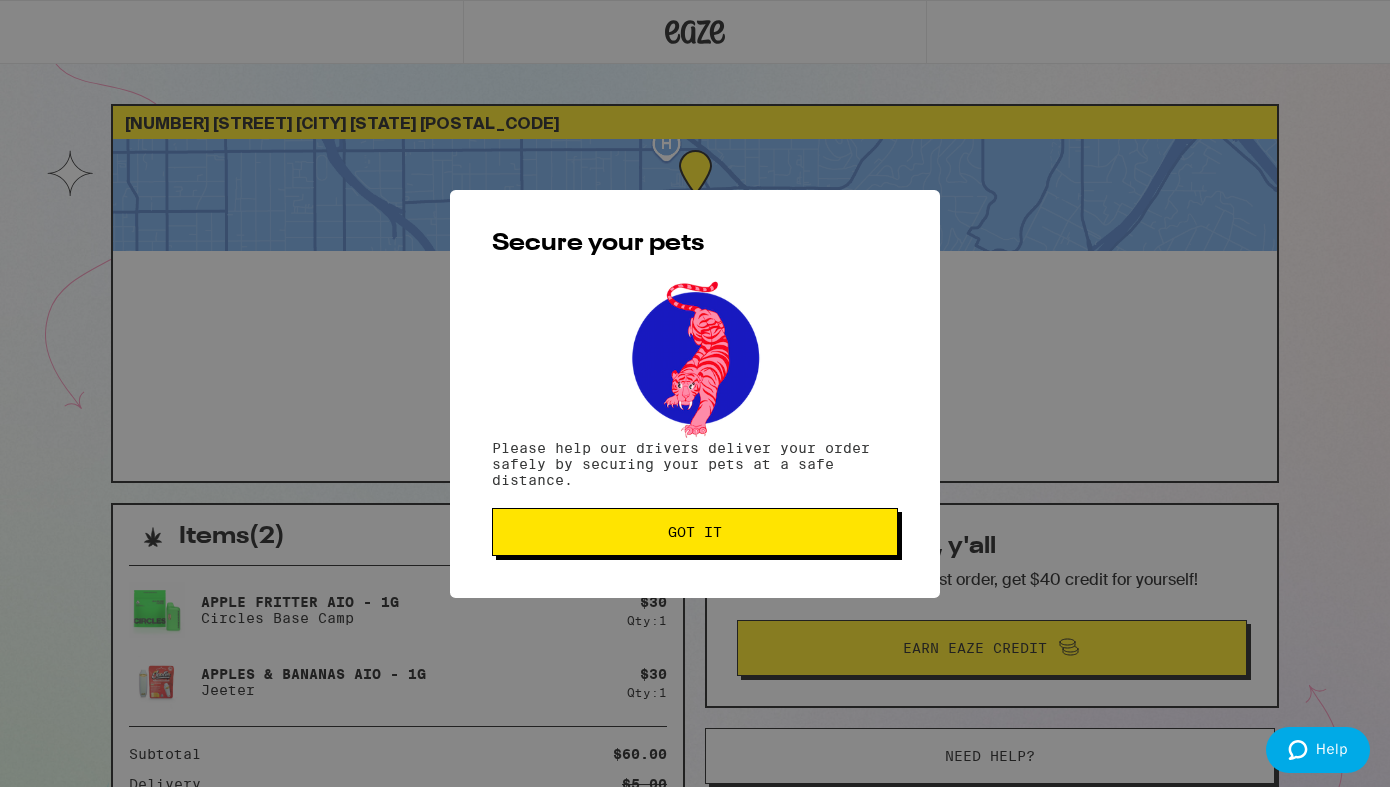 click on "Got it" at bounding box center [695, 532] 